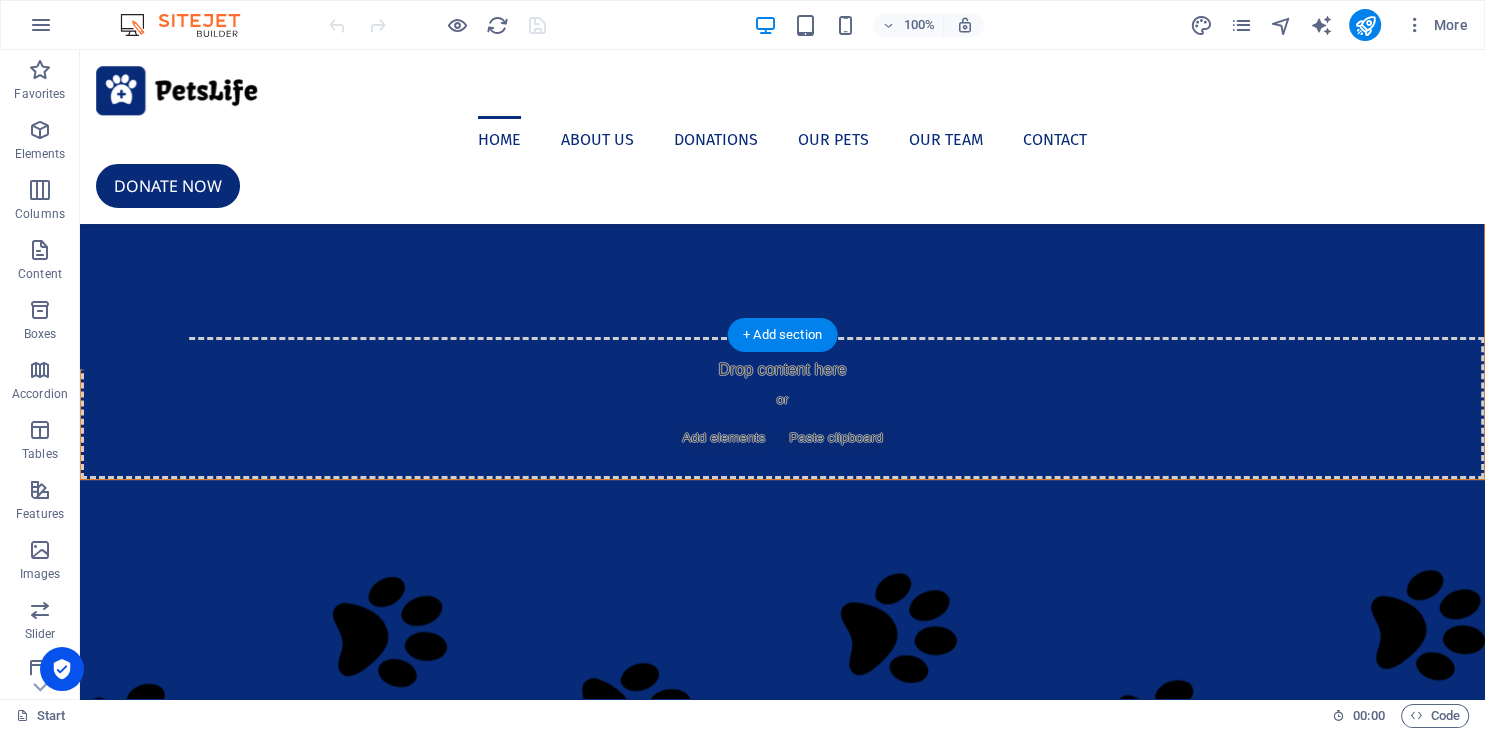 scroll, scrollTop: 0, scrollLeft: 0, axis: both 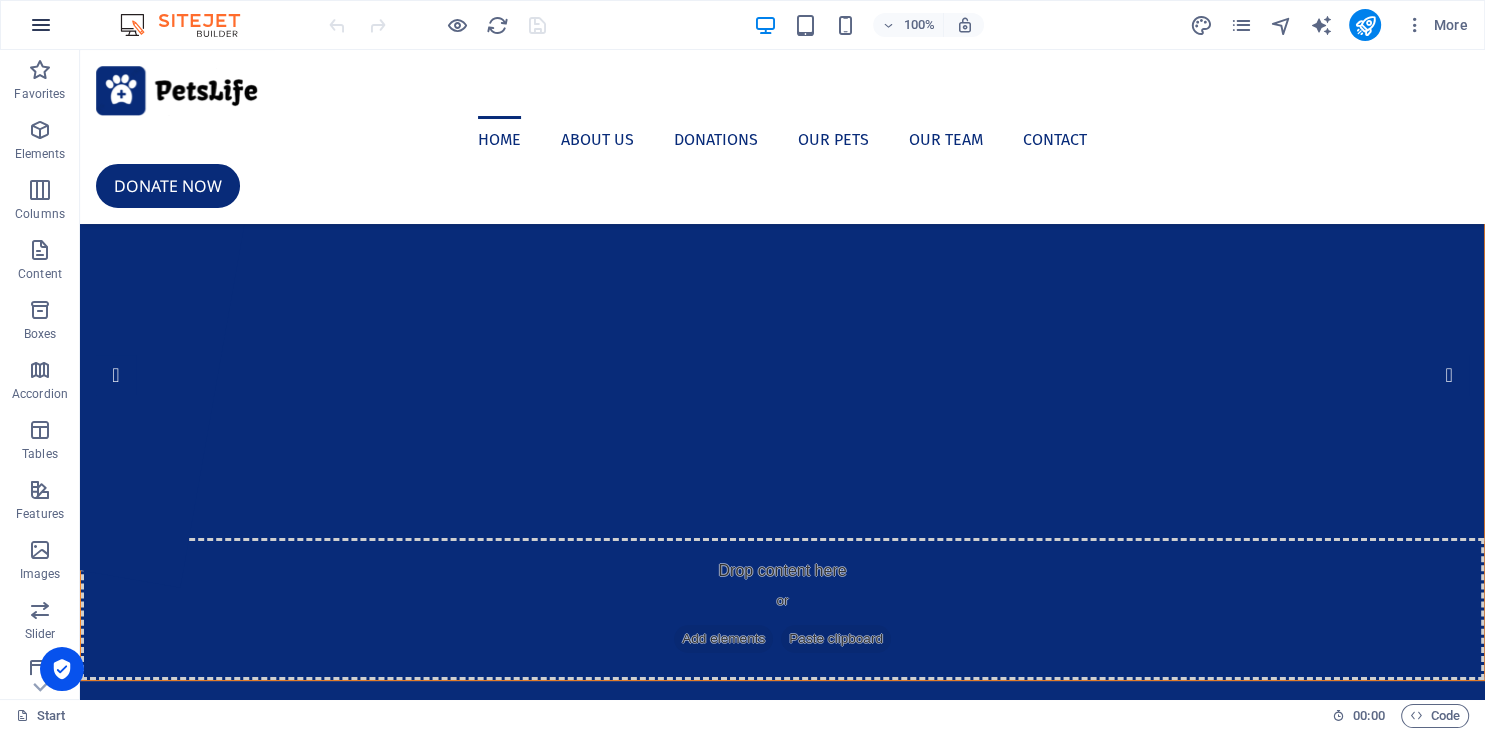 click at bounding box center [41, 25] 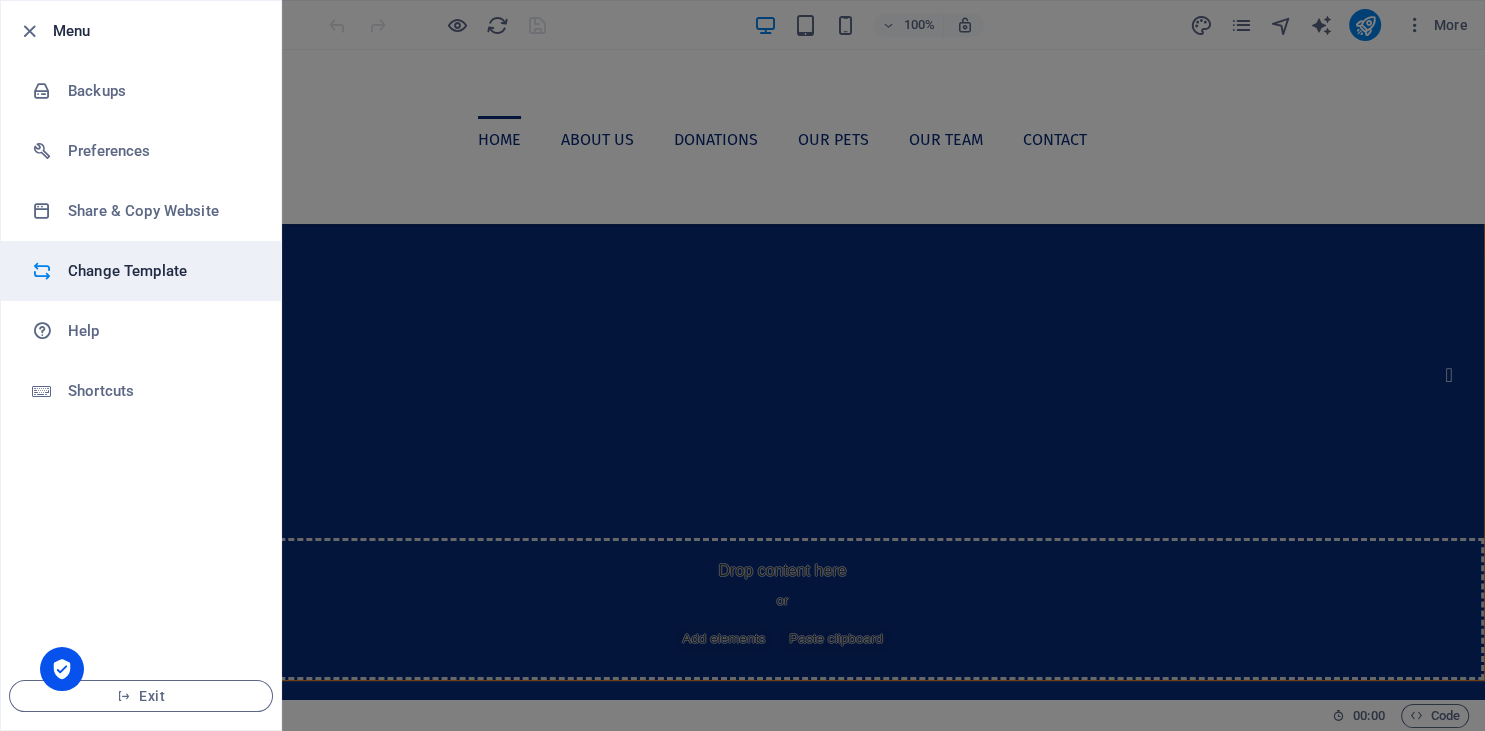 click on "Change Template" at bounding box center (160, 271) 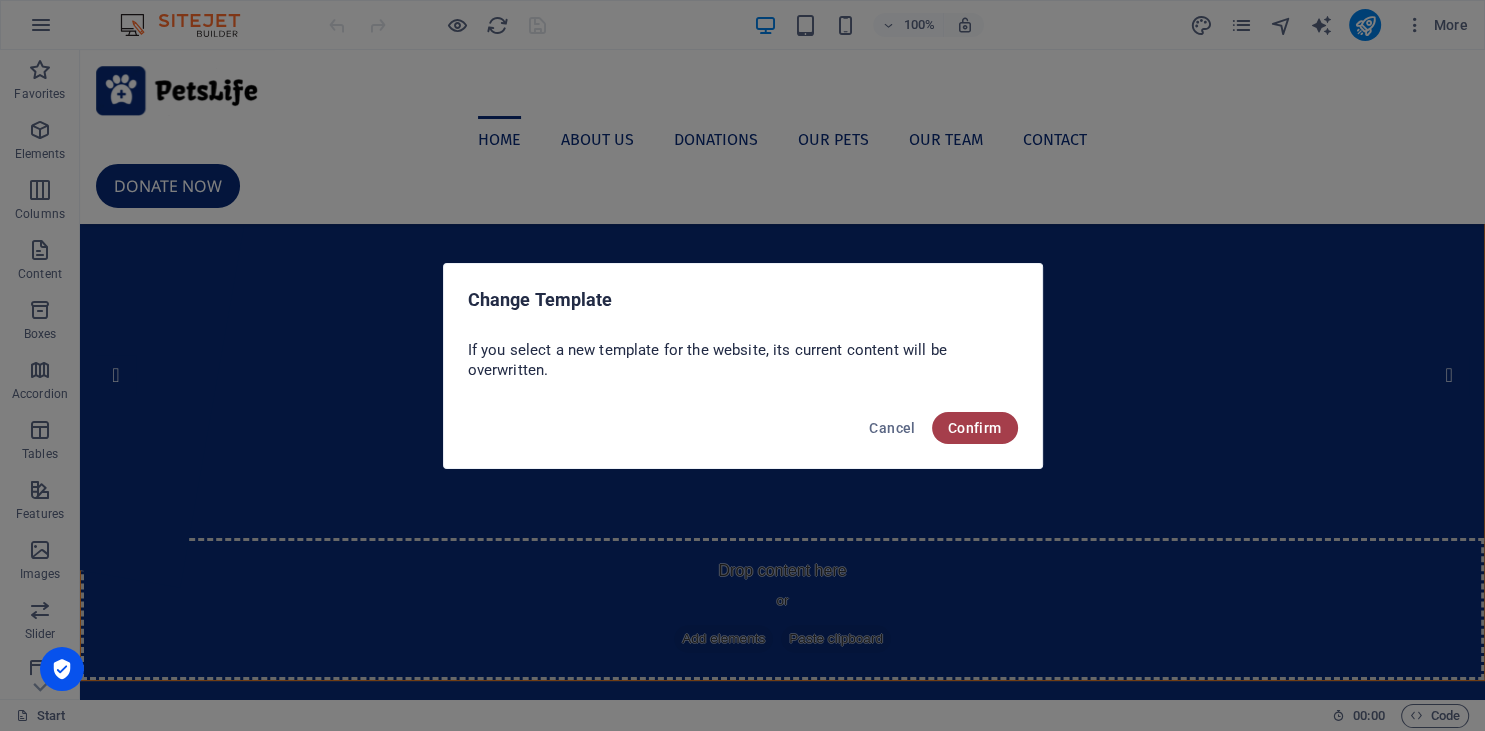click on "Confirm" at bounding box center (975, 428) 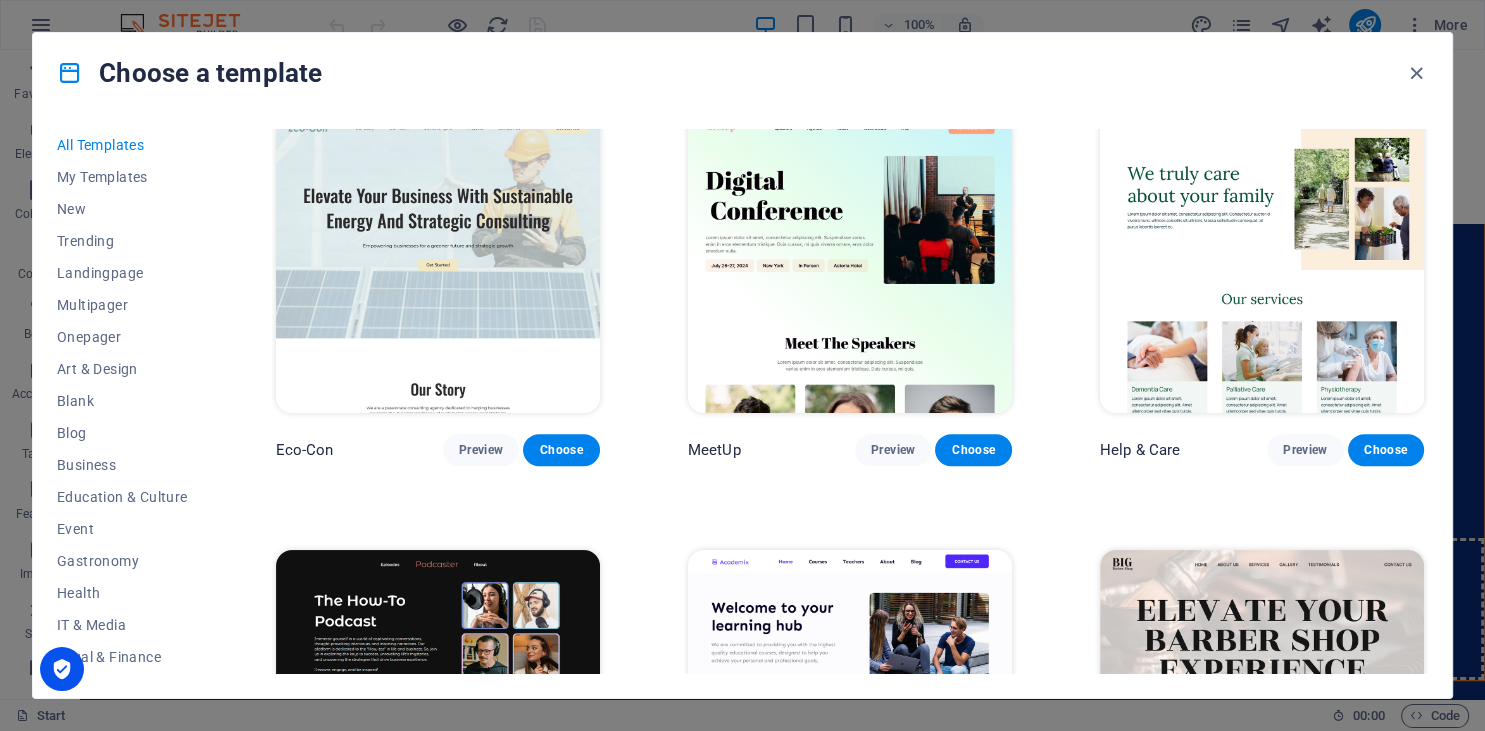 scroll, scrollTop: 821, scrollLeft: 0, axis: vertical 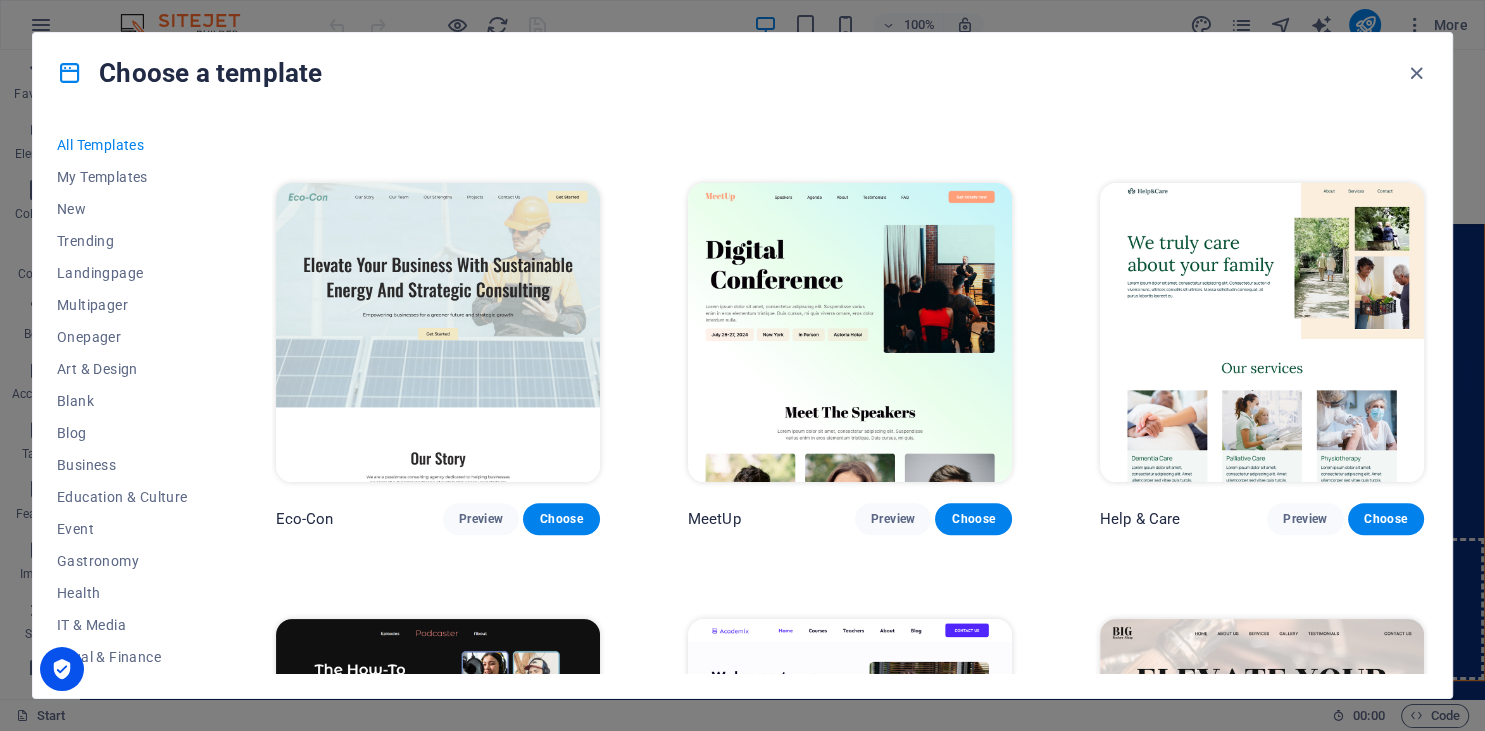 click at bounding box center (1262, 332) 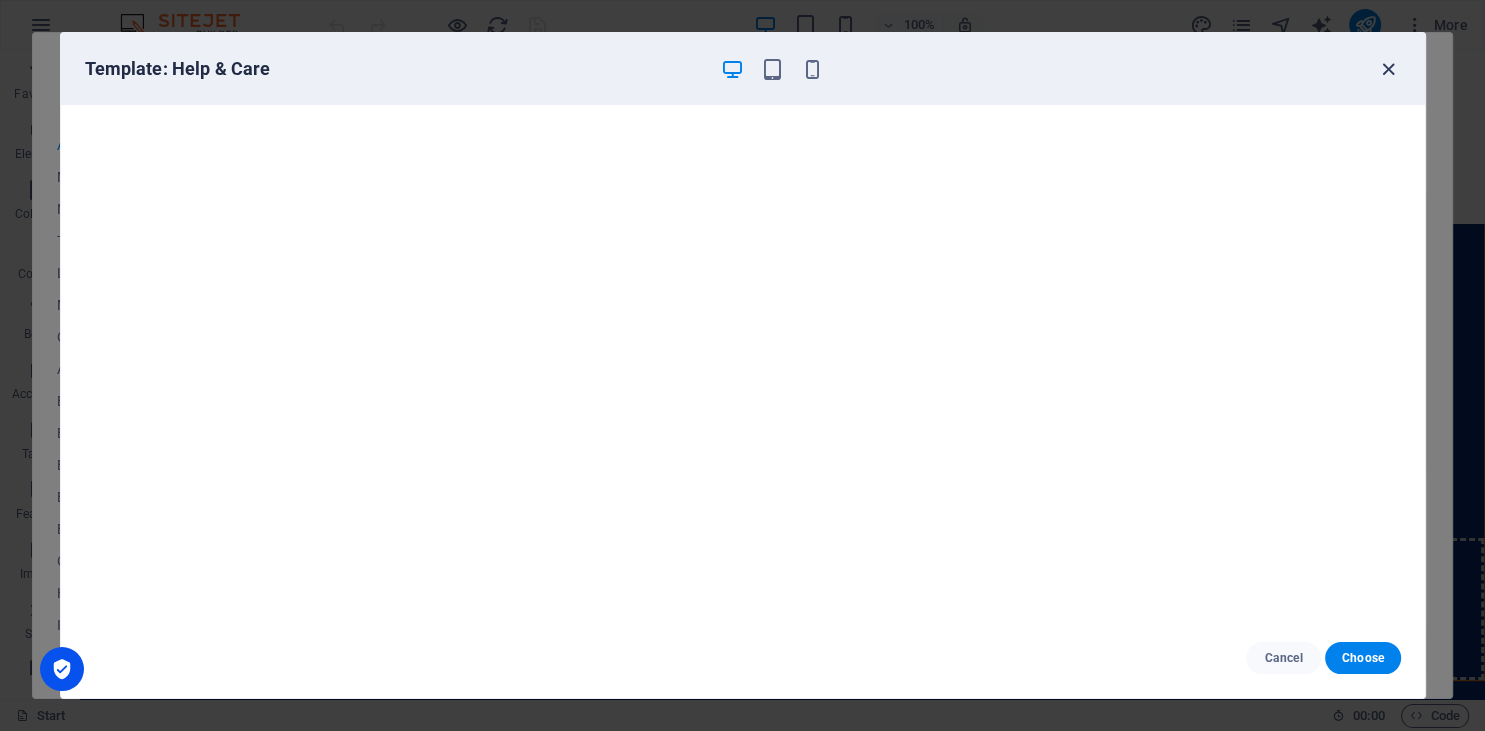 click at bounding box center [1388, 69] 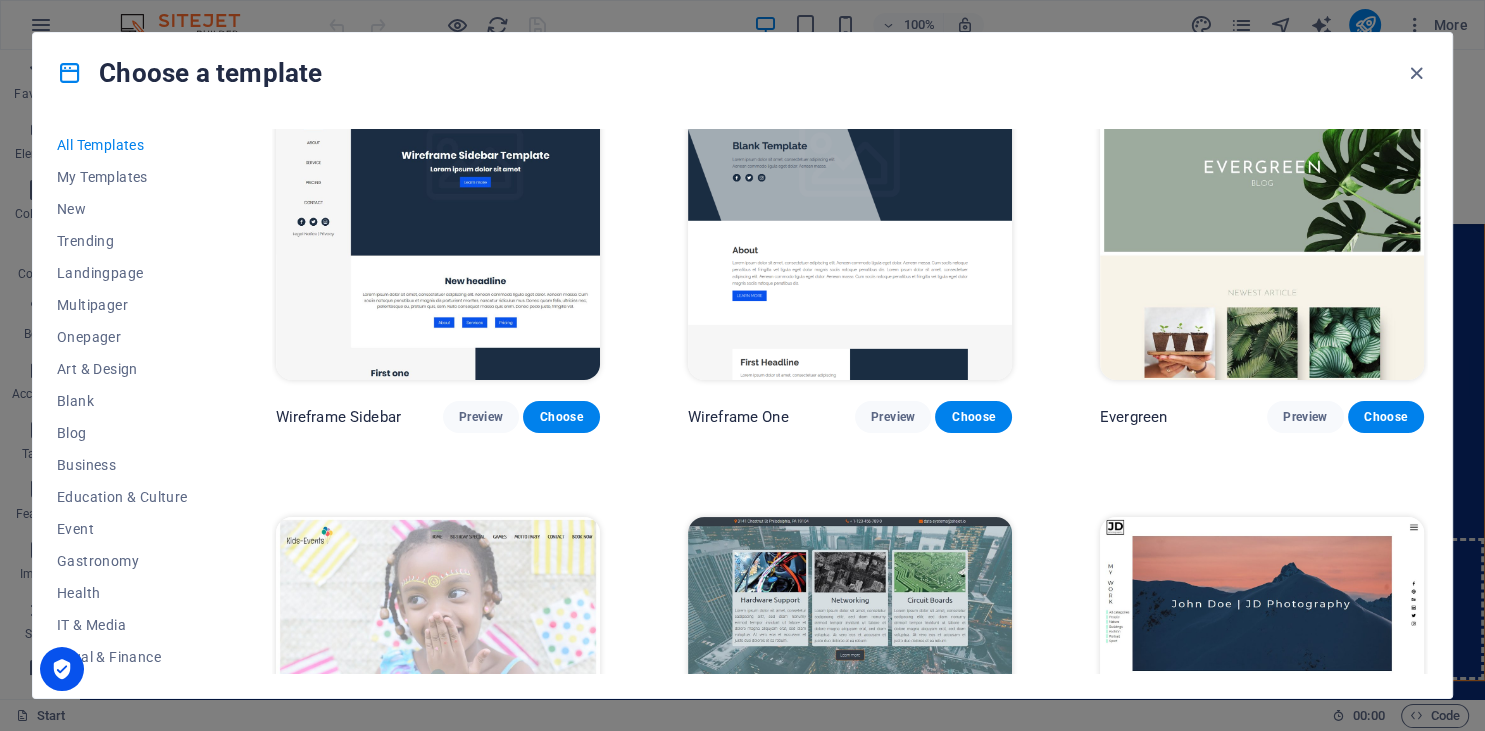 scroll, scrollTop: 7387, scrollLeft: 0, axis: vertical 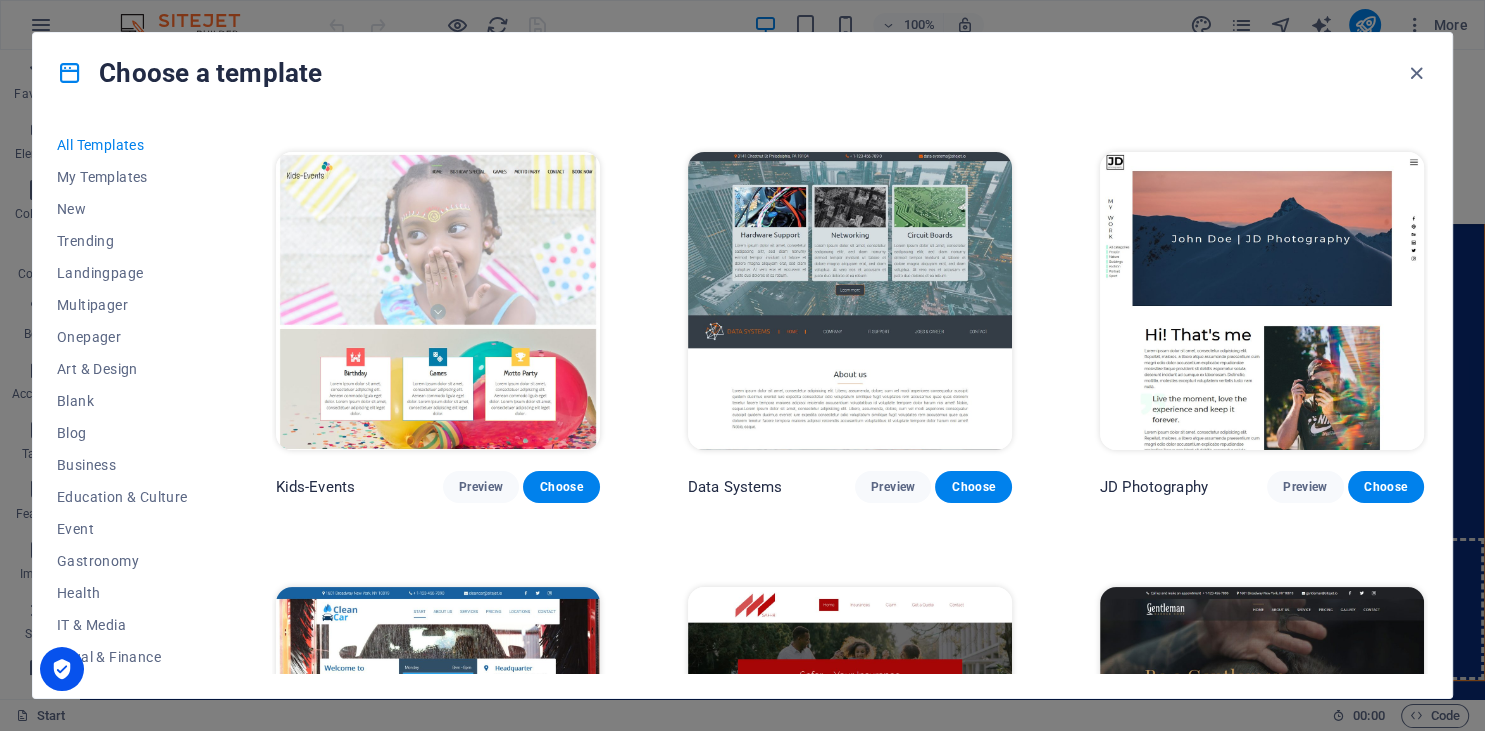 click at bounding box center (438, 301) 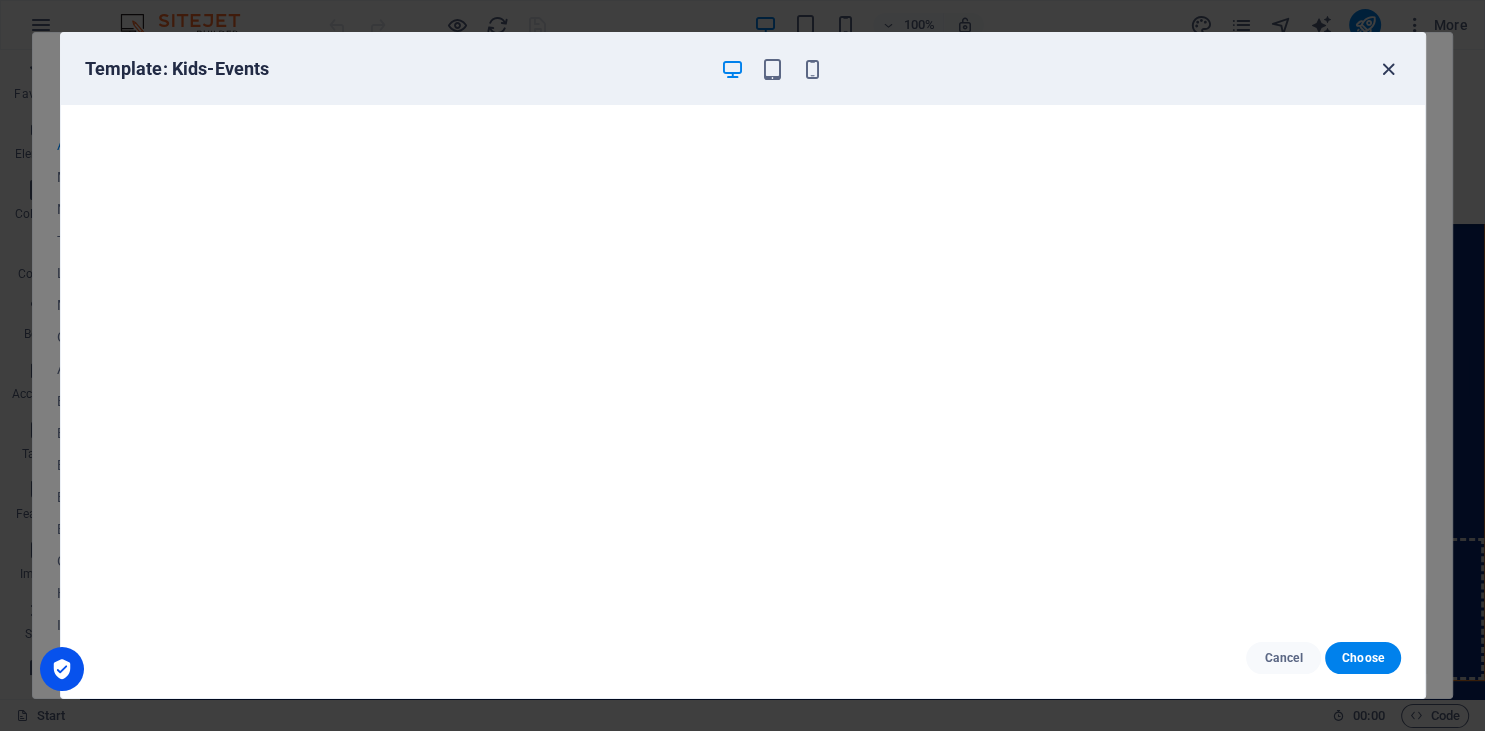 click at bounding box center (1388, 69) 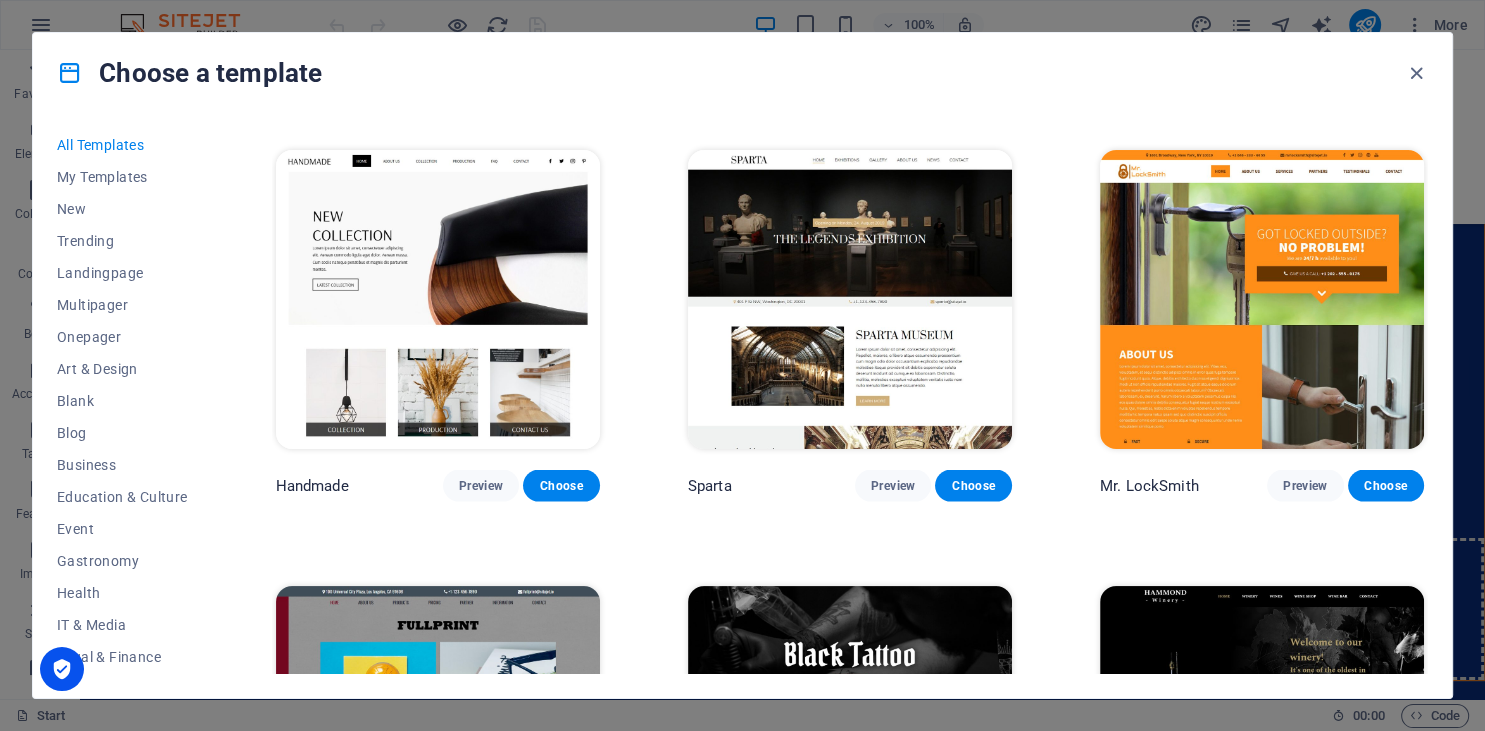 scroll, scrollTop: 11400, scrollLeft: 0, axis: vertical 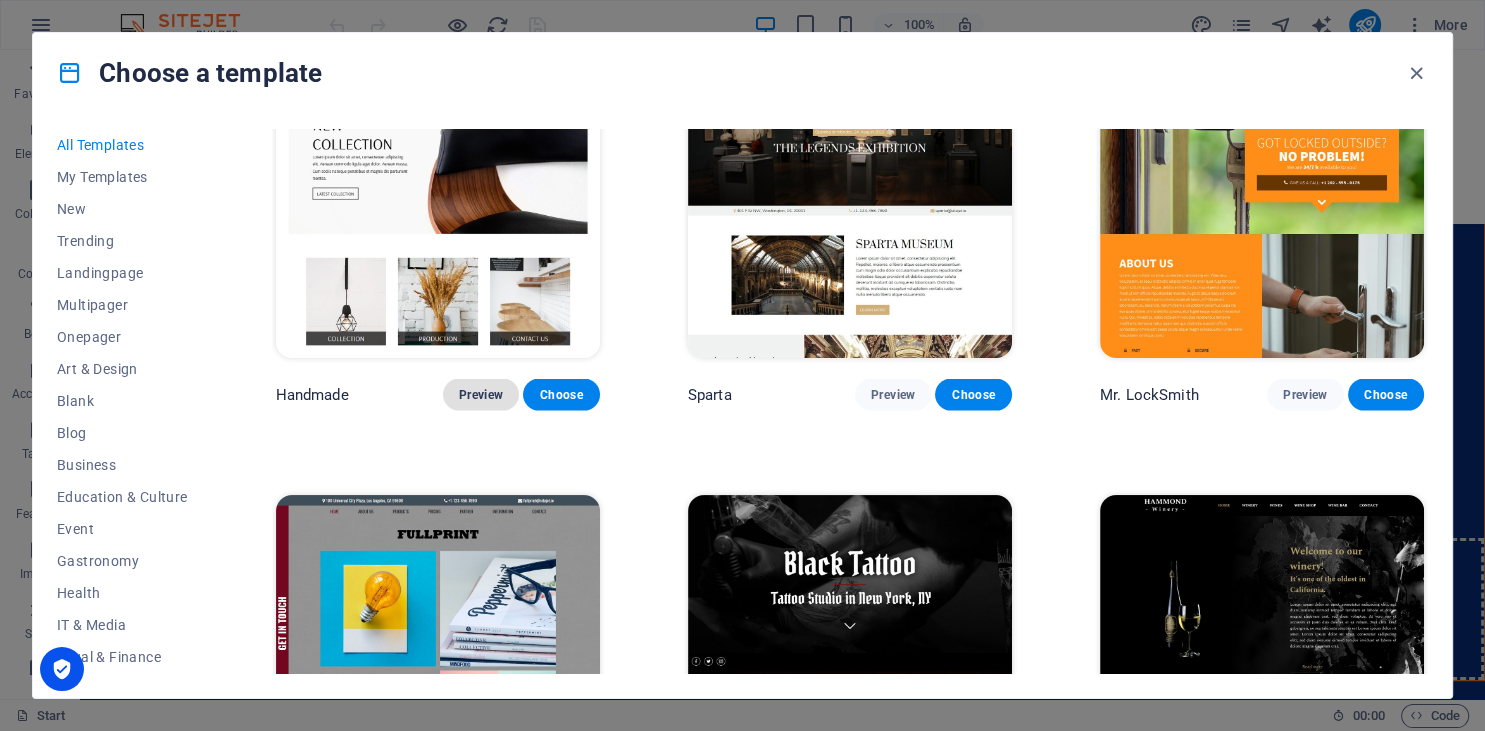 click on "Preview" at bounding box center [481, 395] 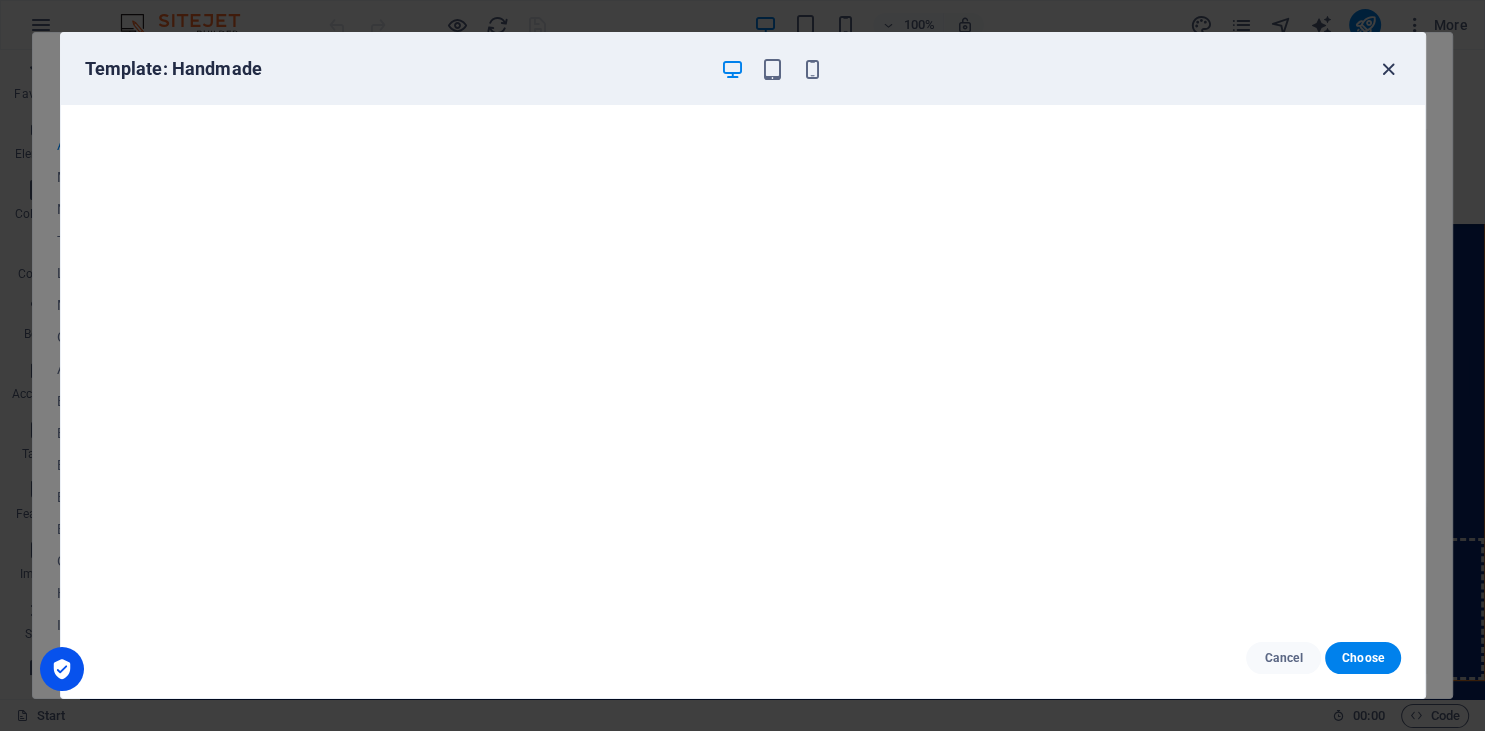 click at bounding box center (1388, 69) 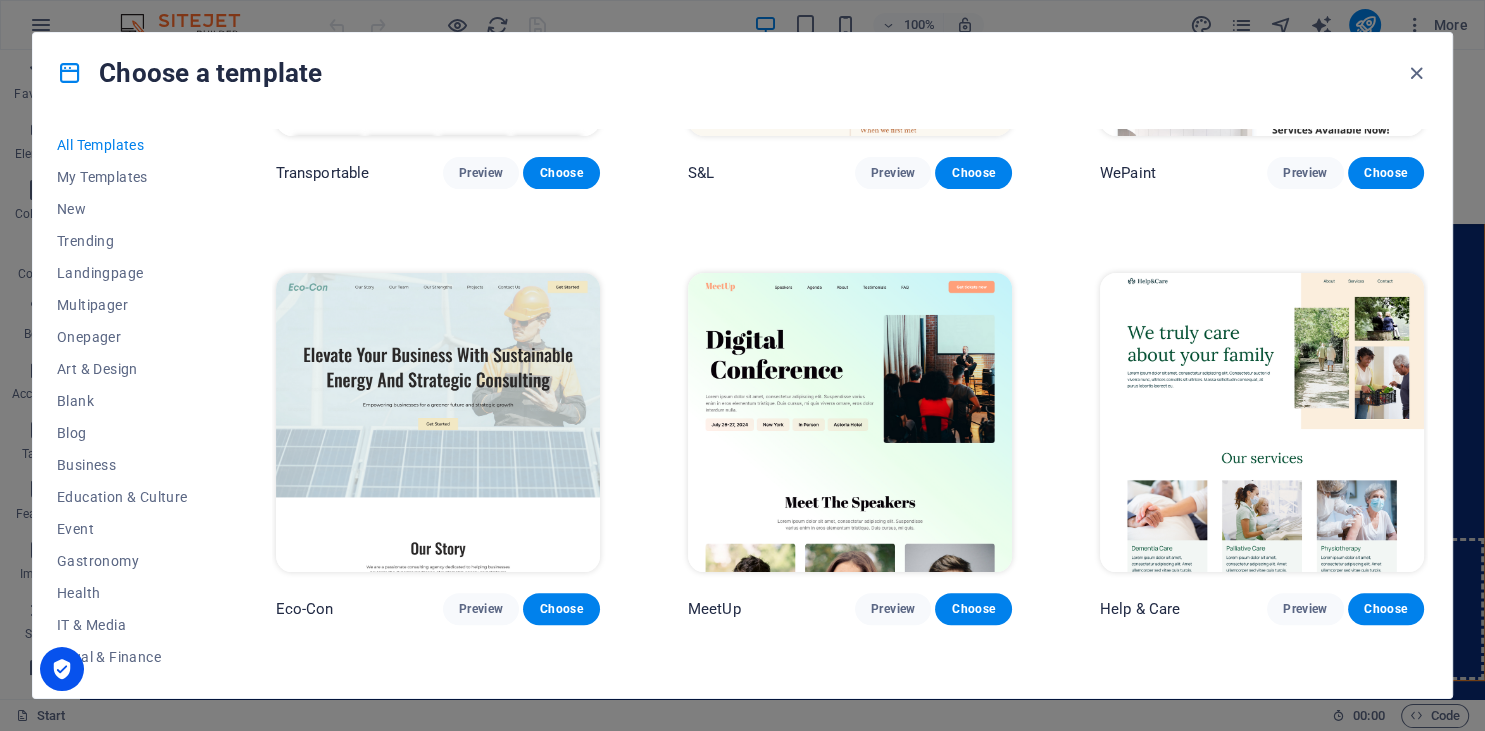 scroll, scrollTop: 730, scrollLeft: 0, axis: vertical 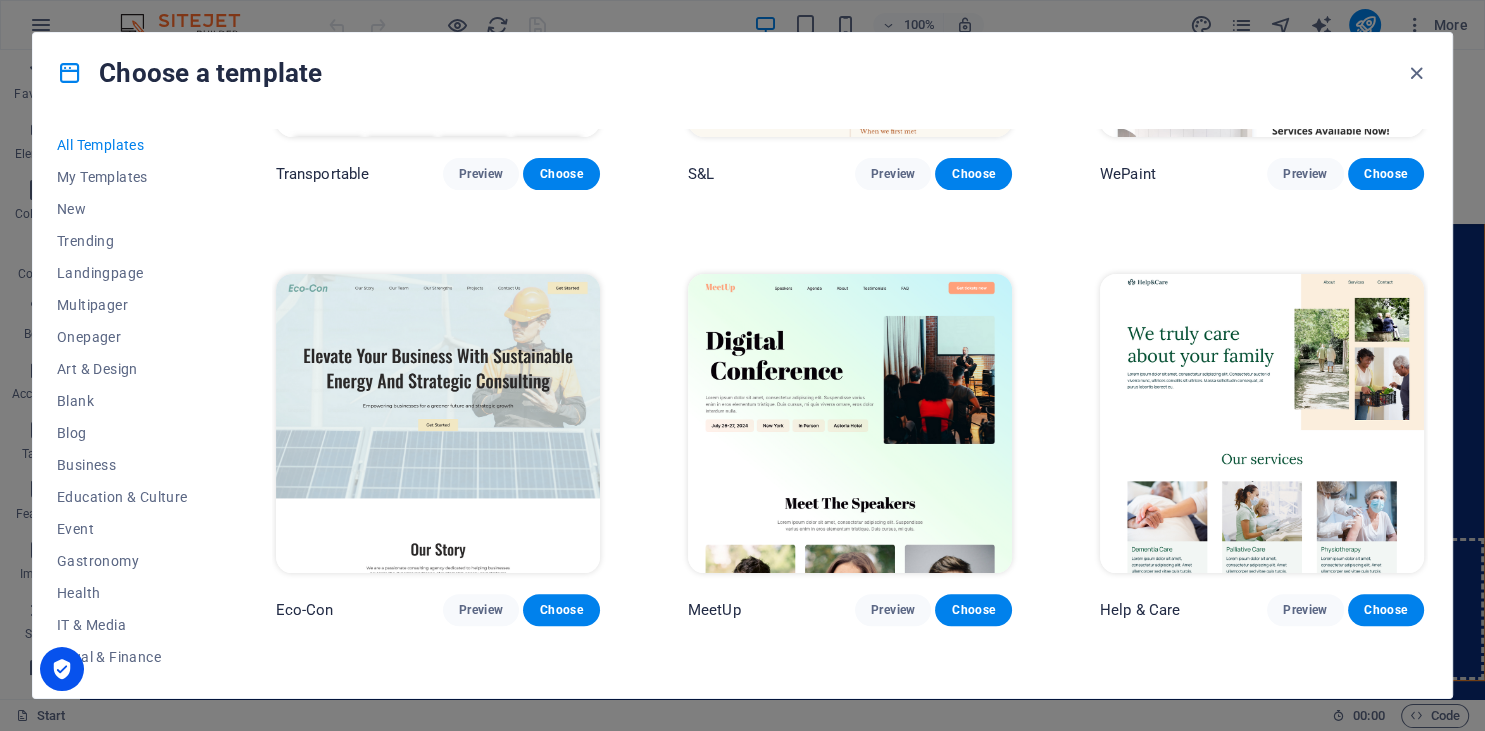 click at bounding box center (1262, 423) 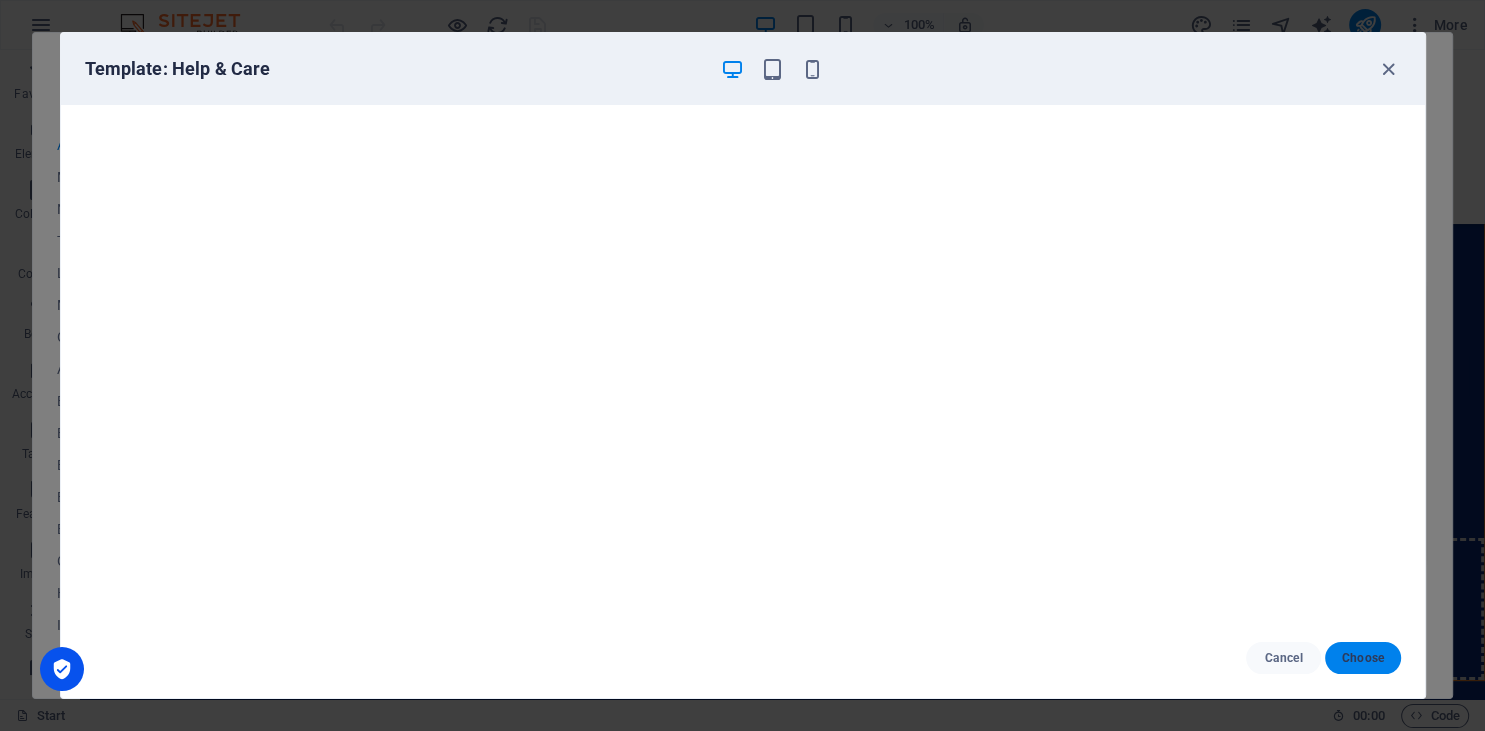 click on "Choose" at bounding box center [1362, 658] 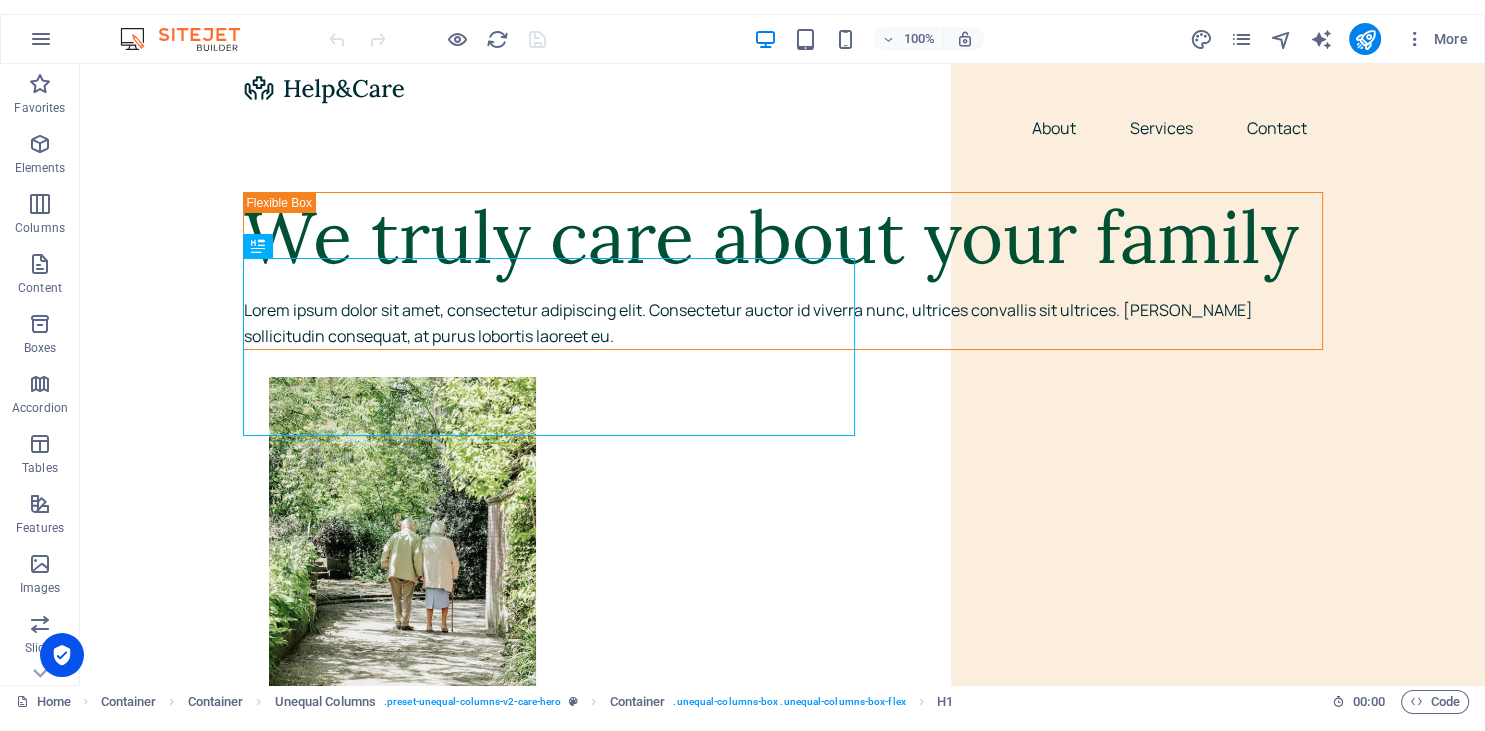 scroll, scrollTop: 0, scrollLeft: 0, axis: both 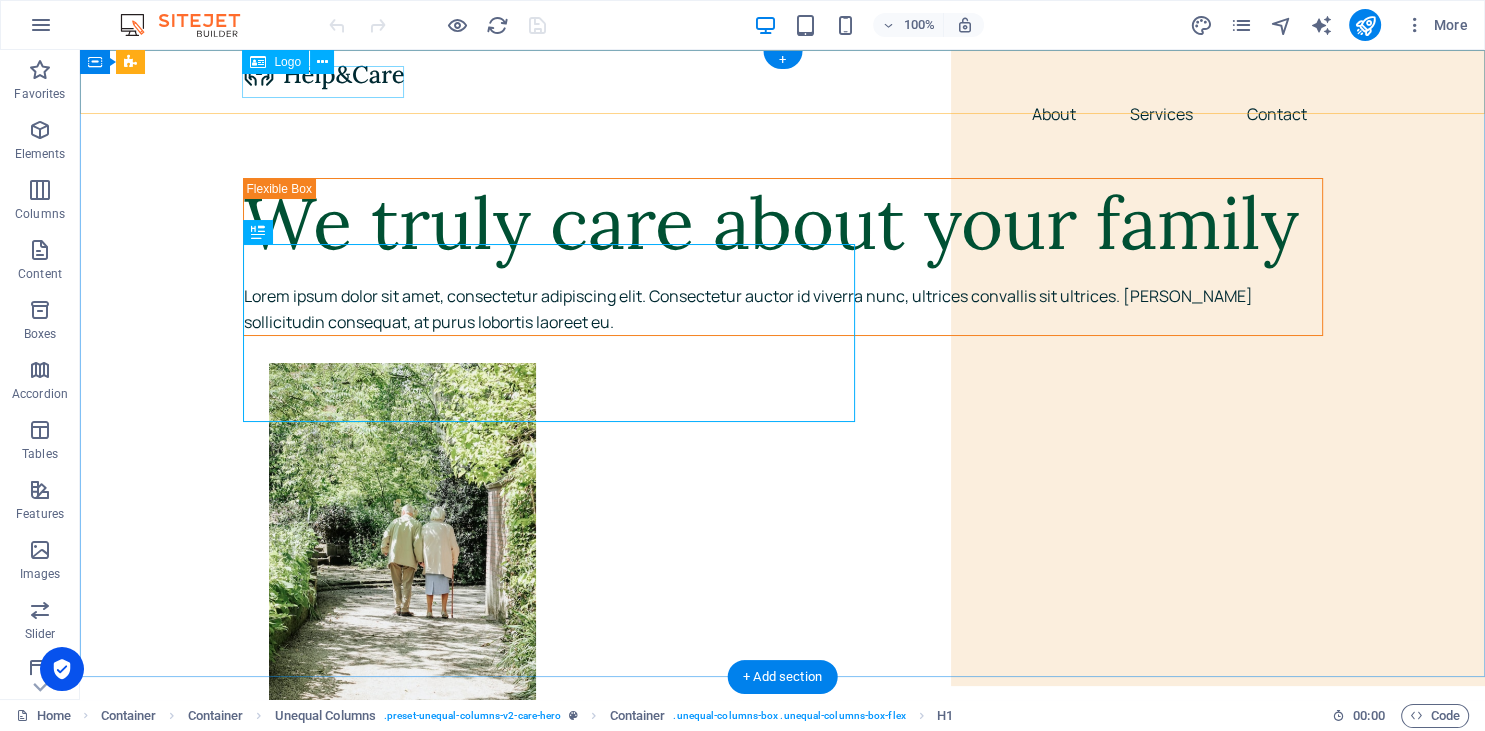 click at bounding box center (783, 74) 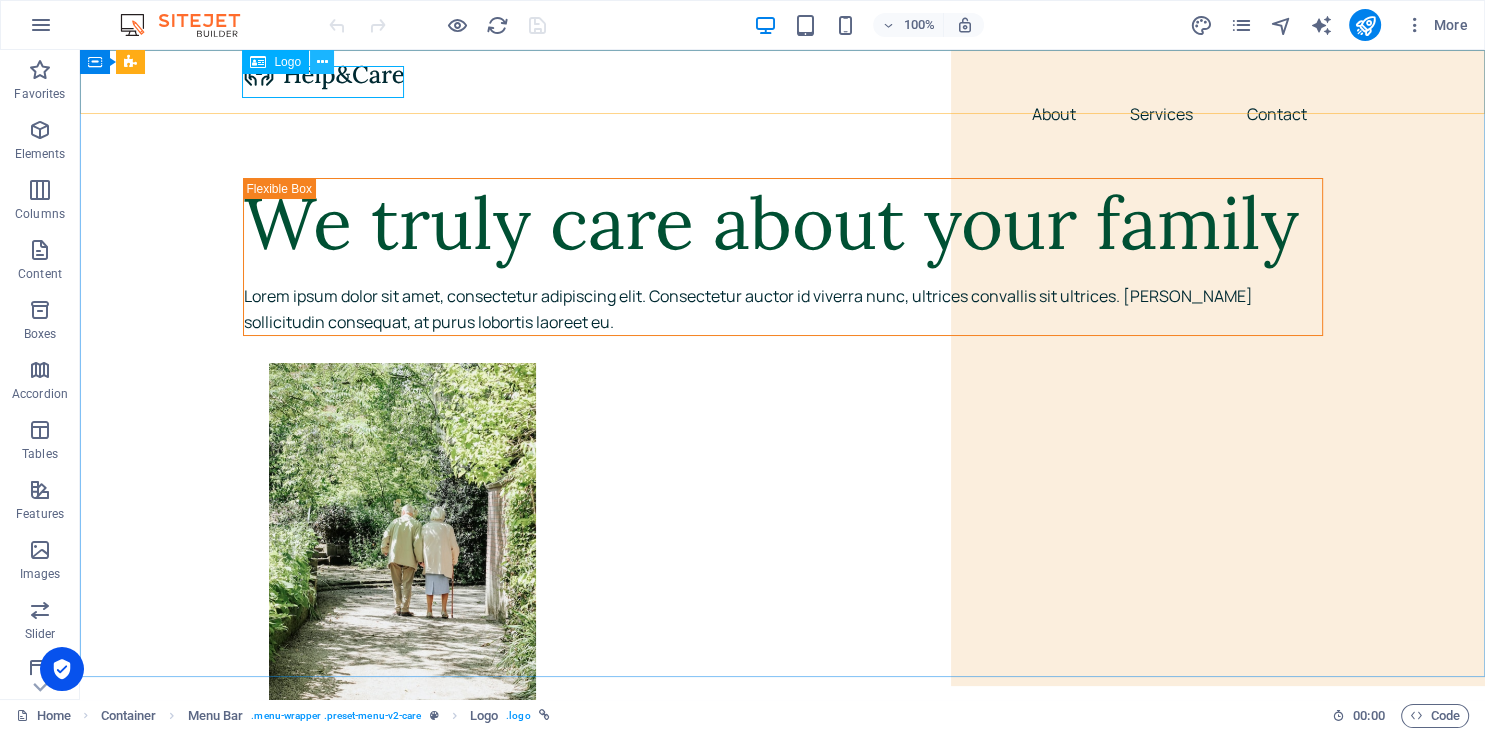 click at bounding box center (322, 62) 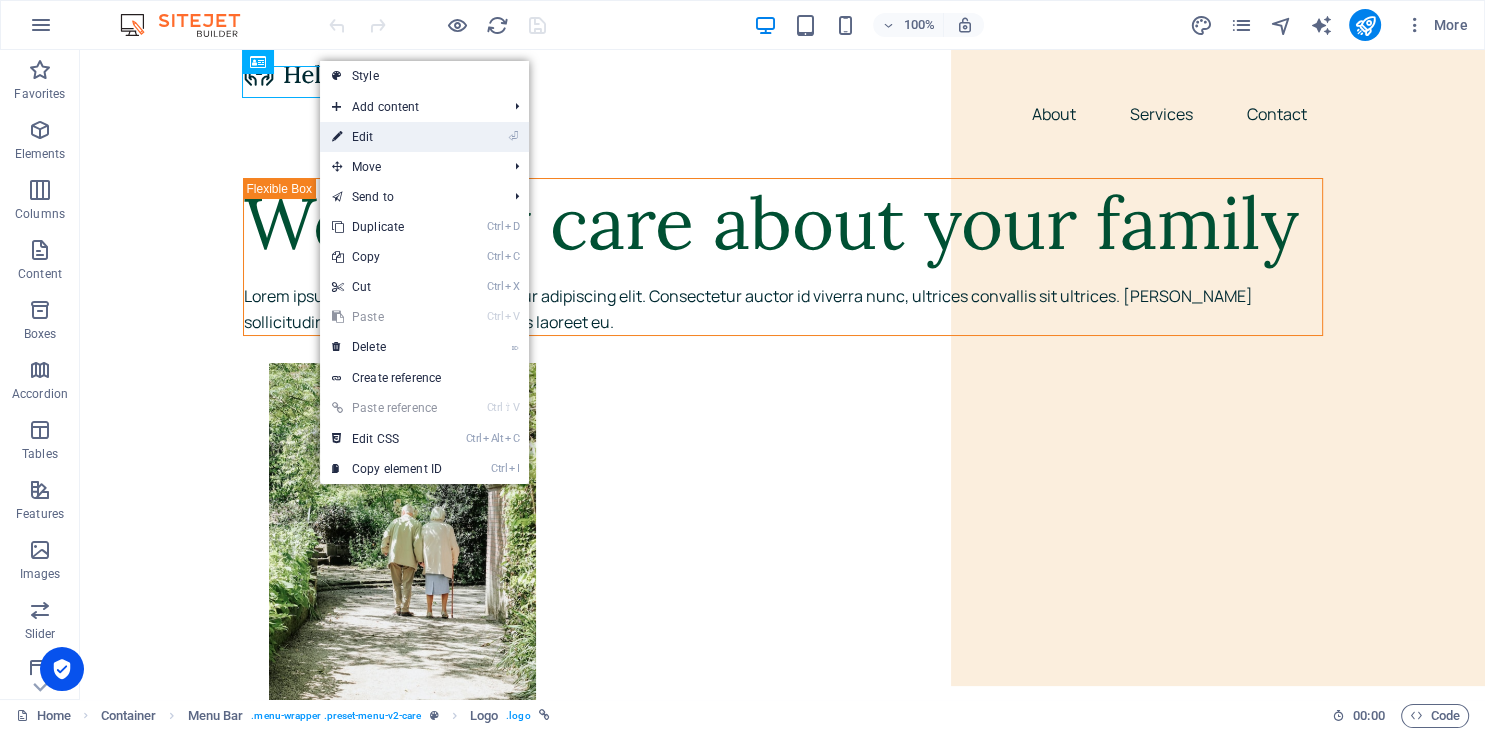 click on "⏎  Edit" at bounding box center [387, 137] 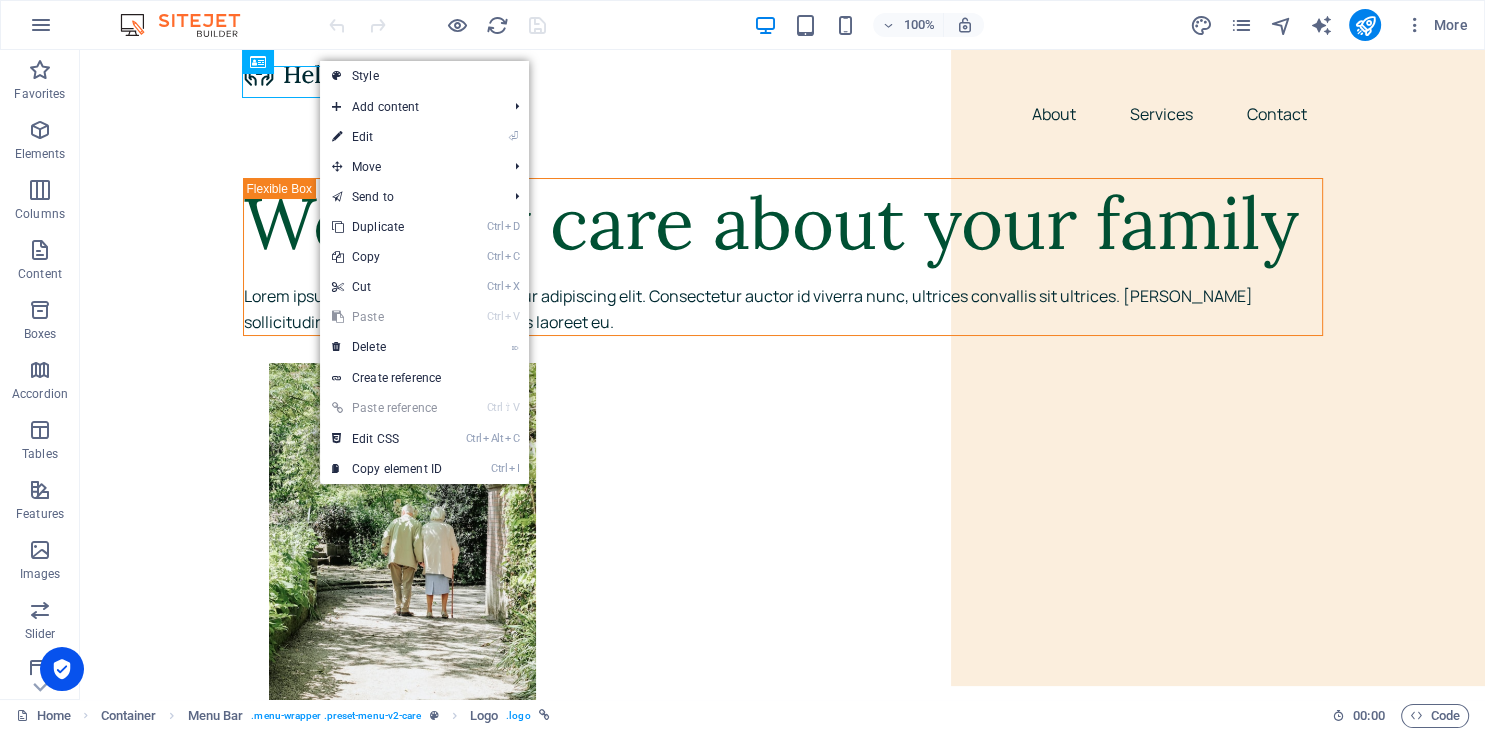 select on "px" 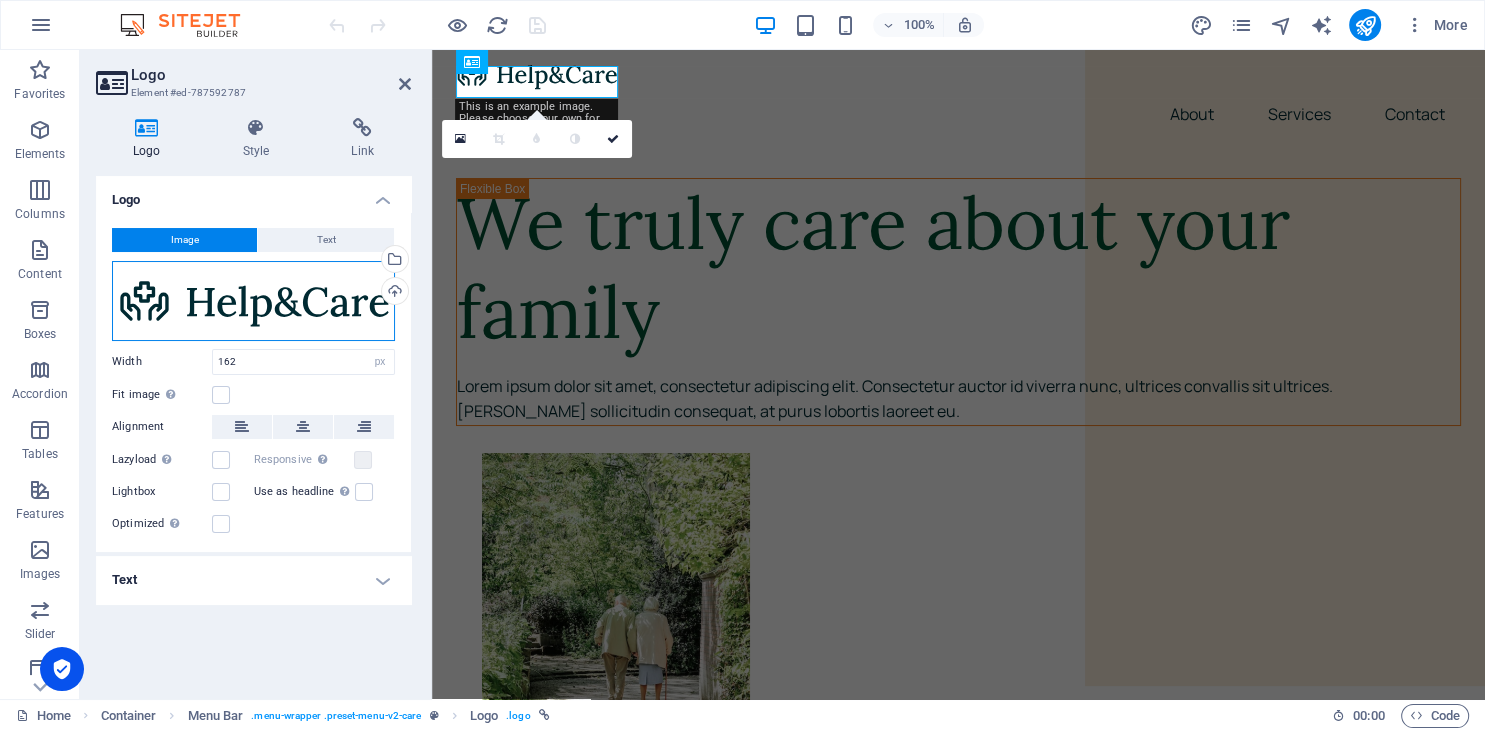 click on "Drag files here, click to choose files or select files from Files or our free stock photos & videos" at bounding box center (253, 301) 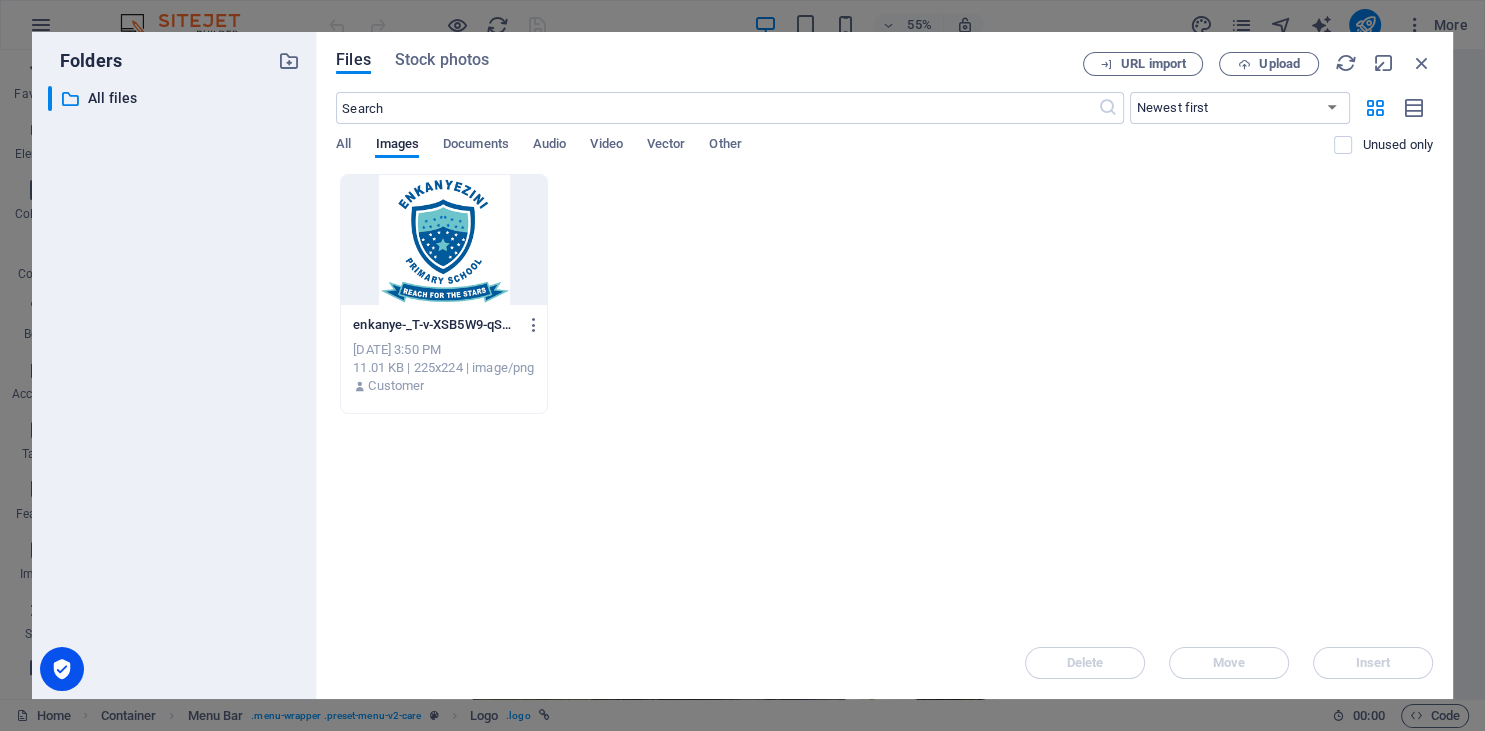 click at bounding box center (444, 240) 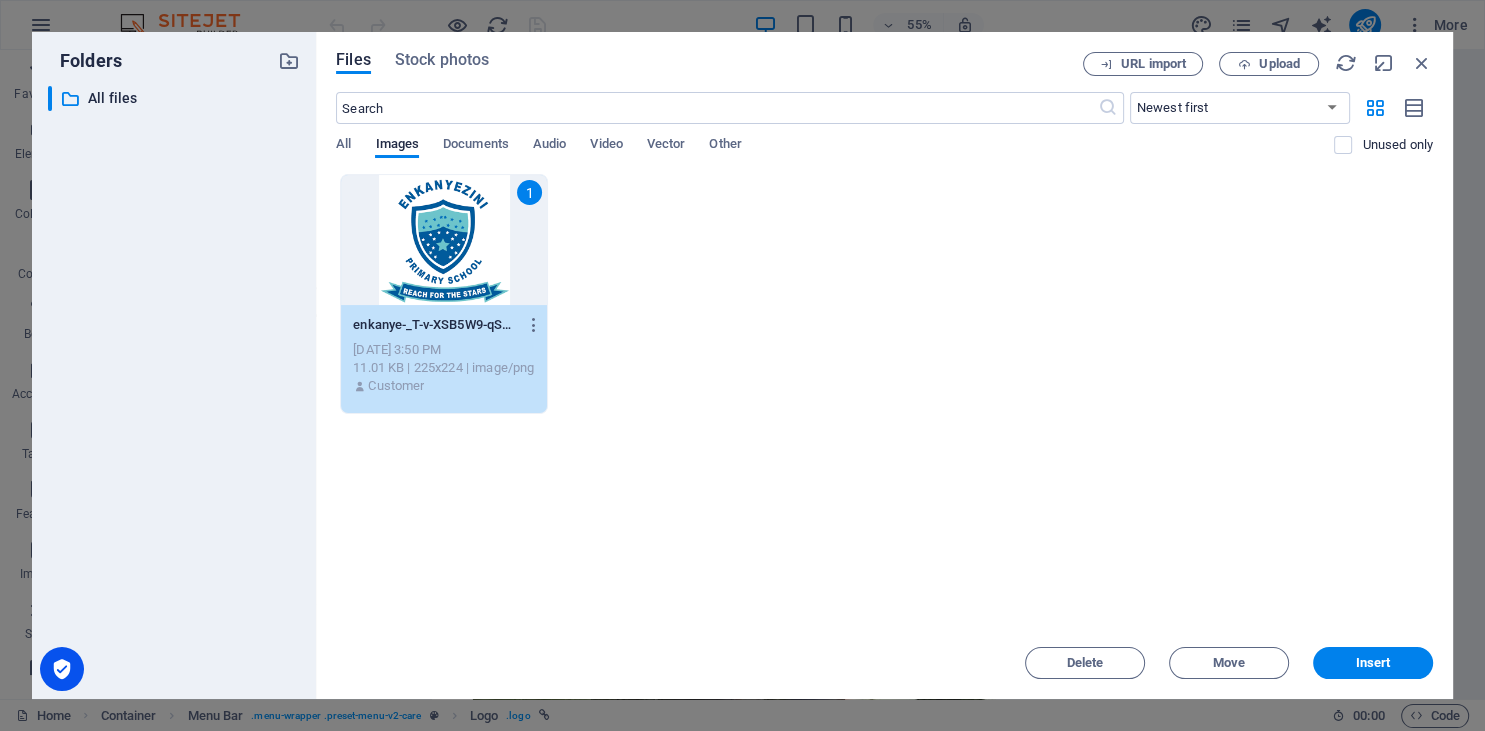 click on "1" at bounding box center [444, 240] 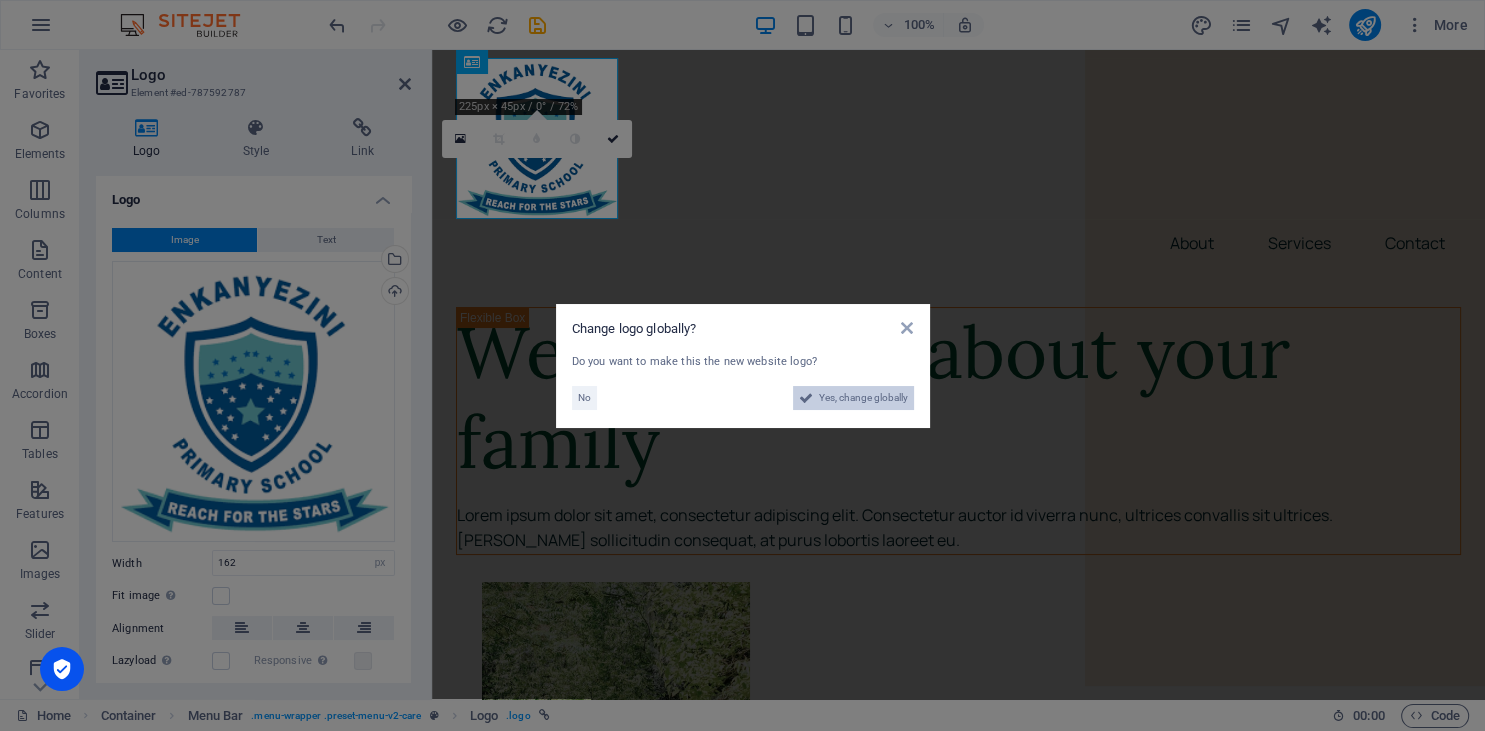 drag, startPoint x: 872, startPoint y: 397, endPoint x: 803, endPoint y: 625, distance: 238.2121 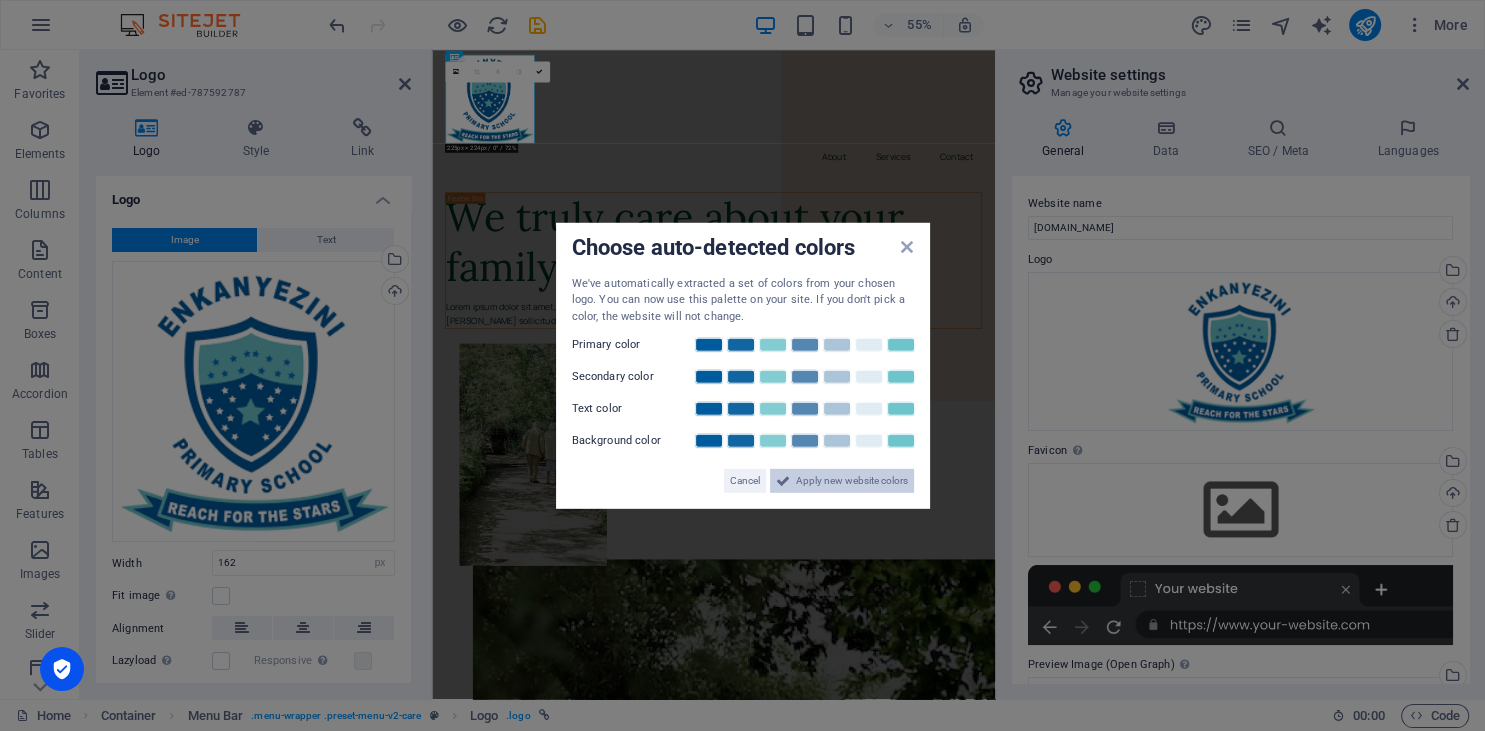 drag, startPoint x: 831, startPoint y: 486, endPoint x: 726, endPoint y: 791, distance: 322.5678 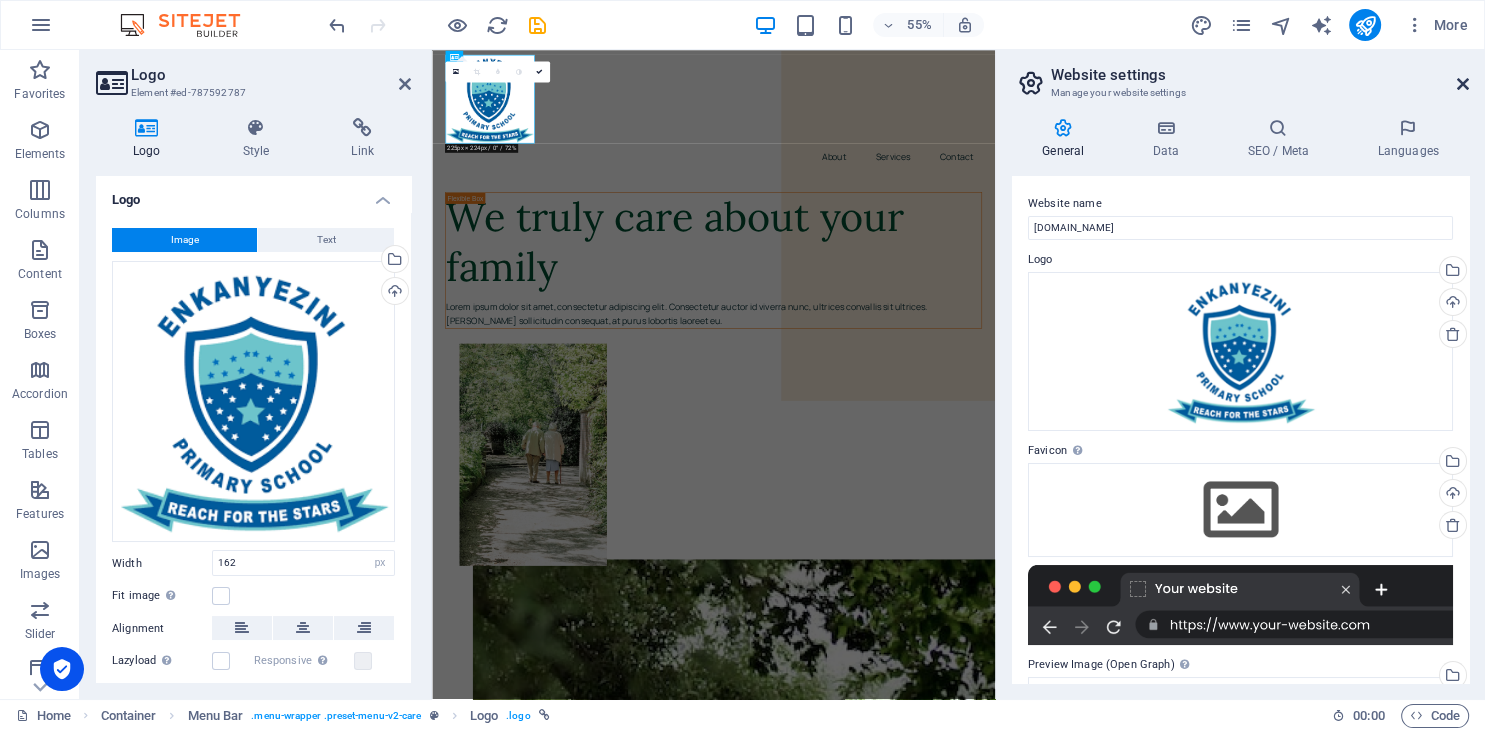 click at bounding box center [1463, 84] 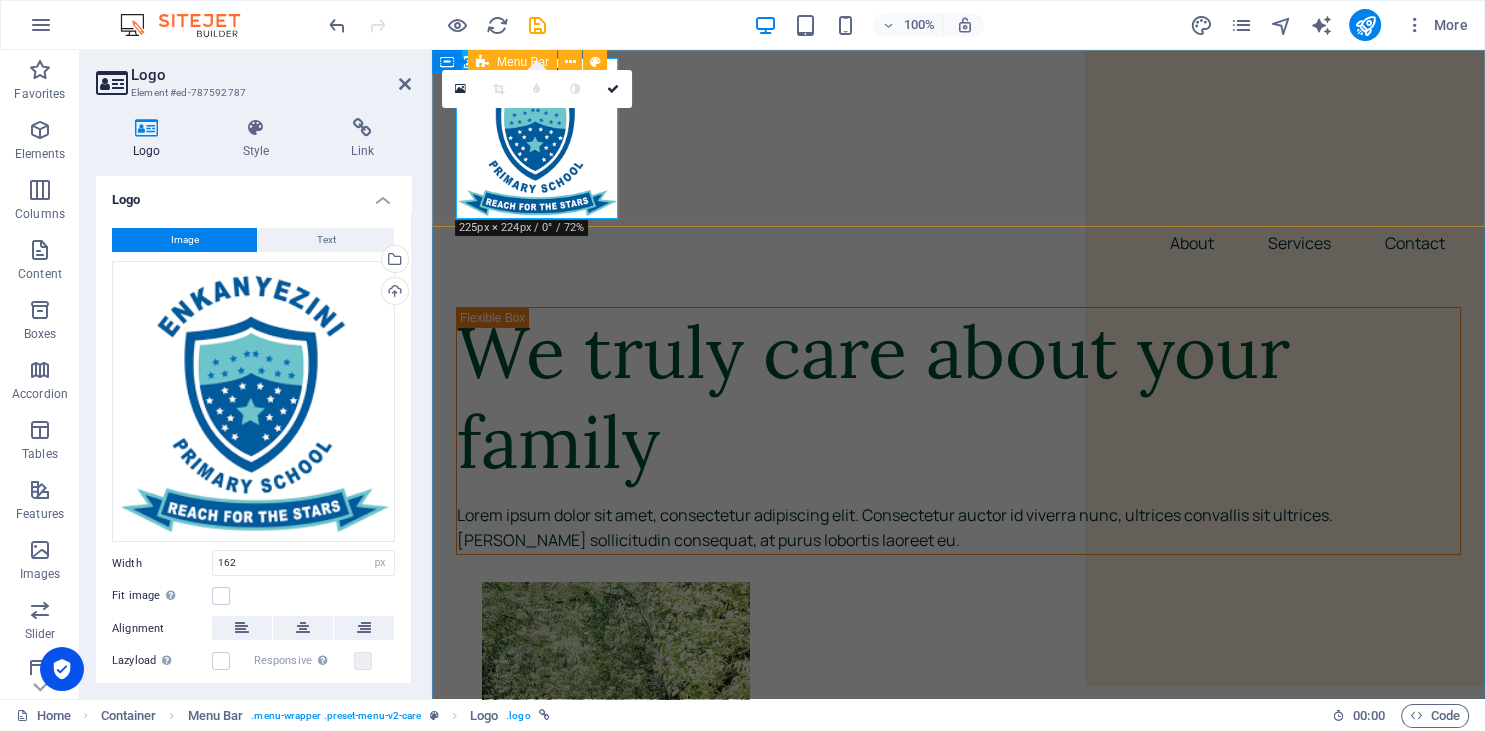click on "About Services Contact" at bounding box center (958, 162) 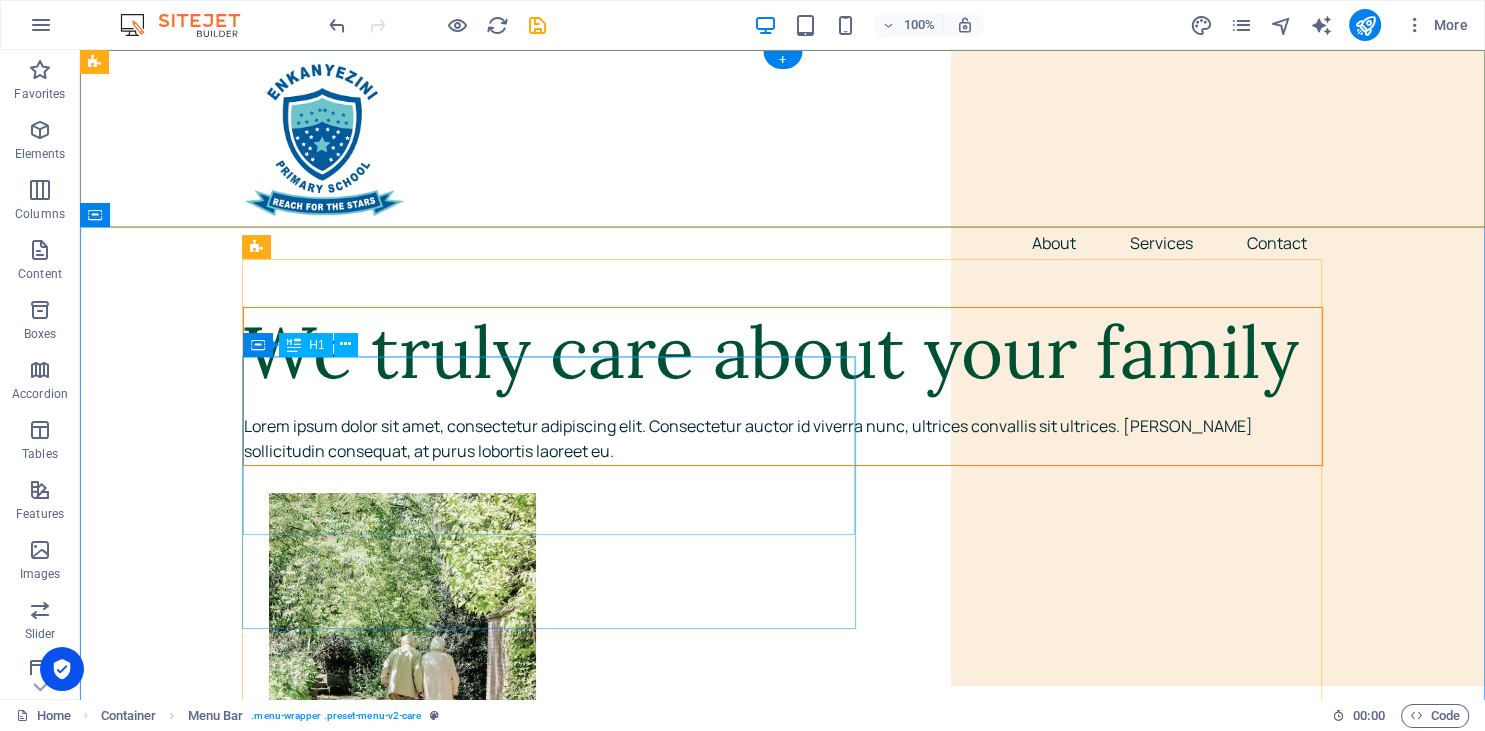 click on "We truly care about your family" at bounding box center (783, 352) 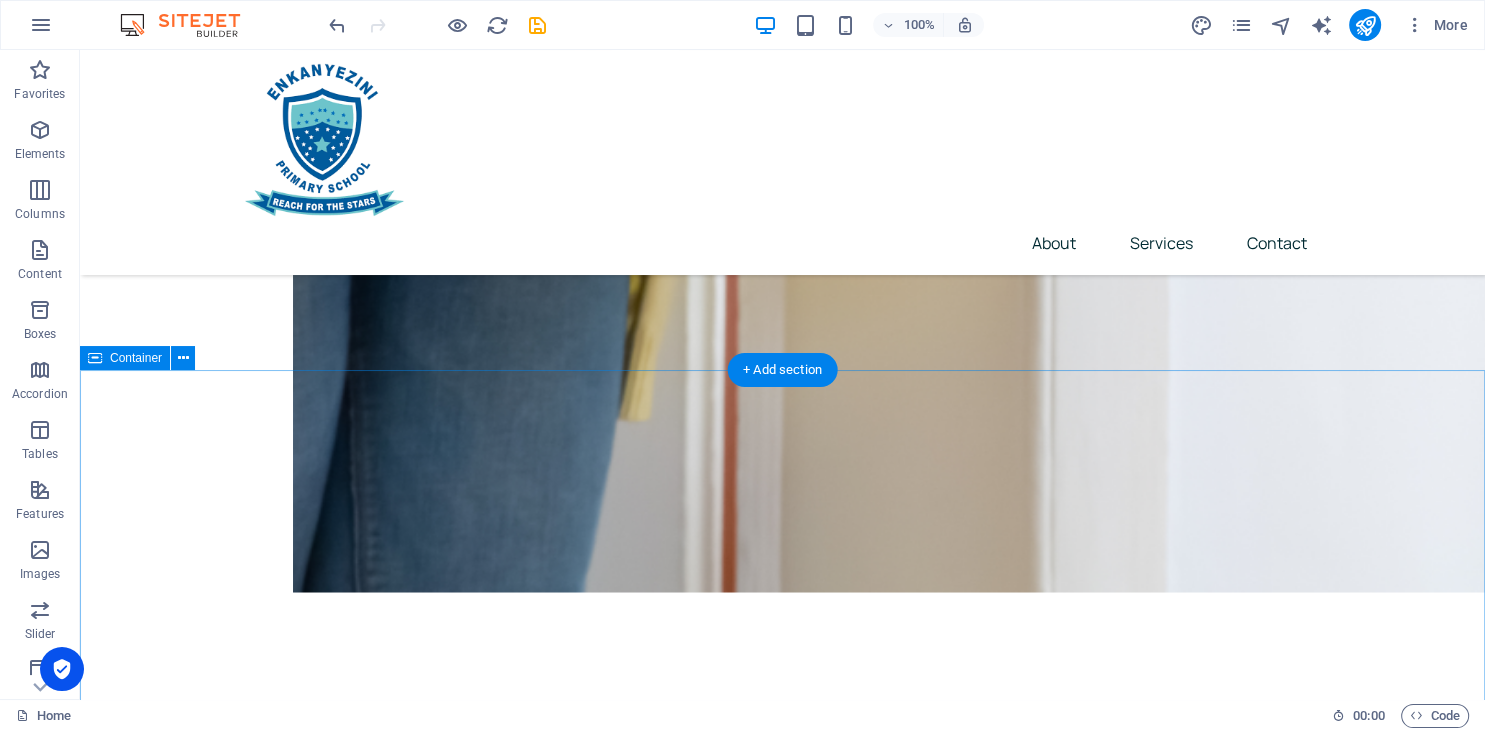 scroll, scrollTop: 3273, scrollLeft: 0, axis: vertical 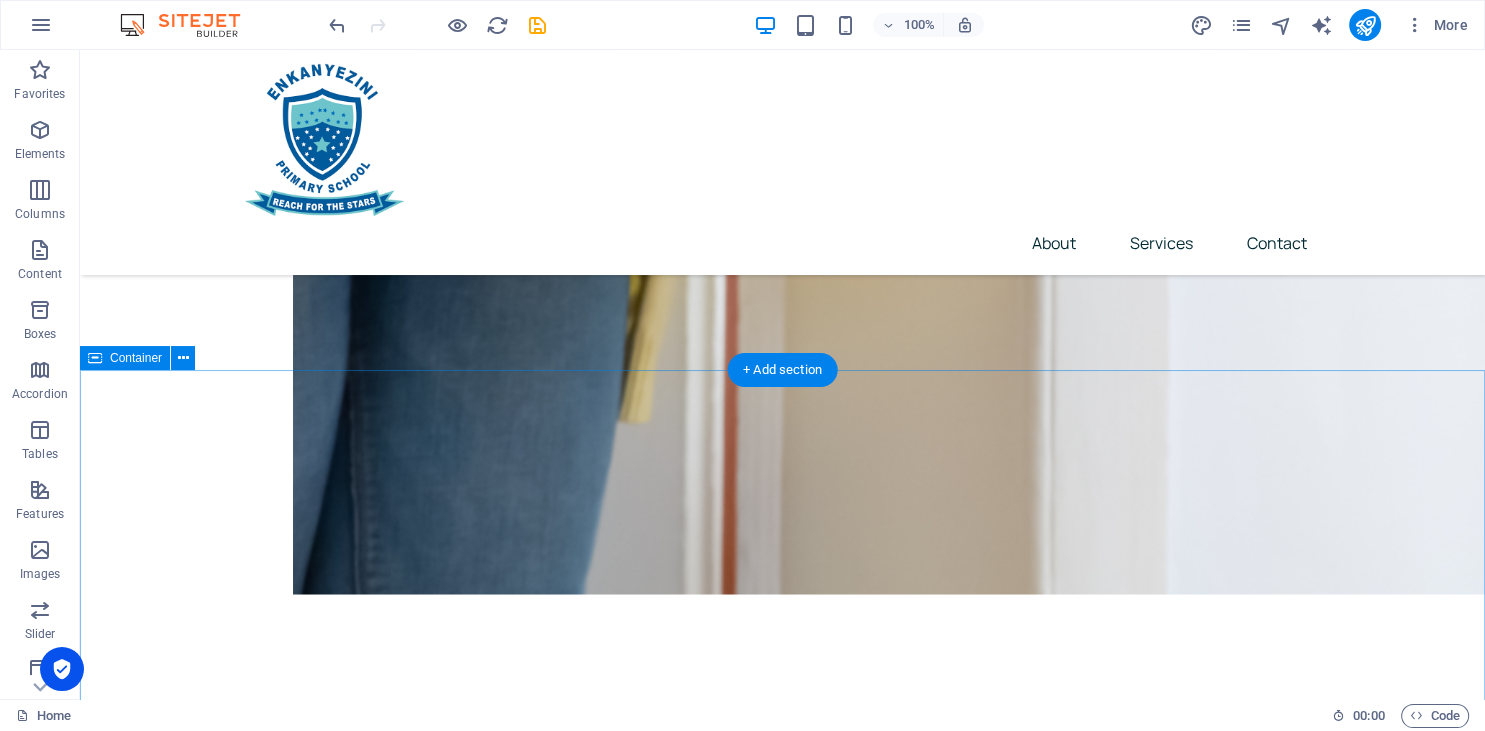 click on "Our mission It is a long established fact that a reader will be distracted by the readable content of a page when looking at its layout. The point of using Lorem Ipsum is that it has a more-or-less normal distribution of letters, as opposed to using 'Content here, content here', making it look like readable English. Drop content here or  Add elements  Paste clipboard" at bounding box center (782, 4947) 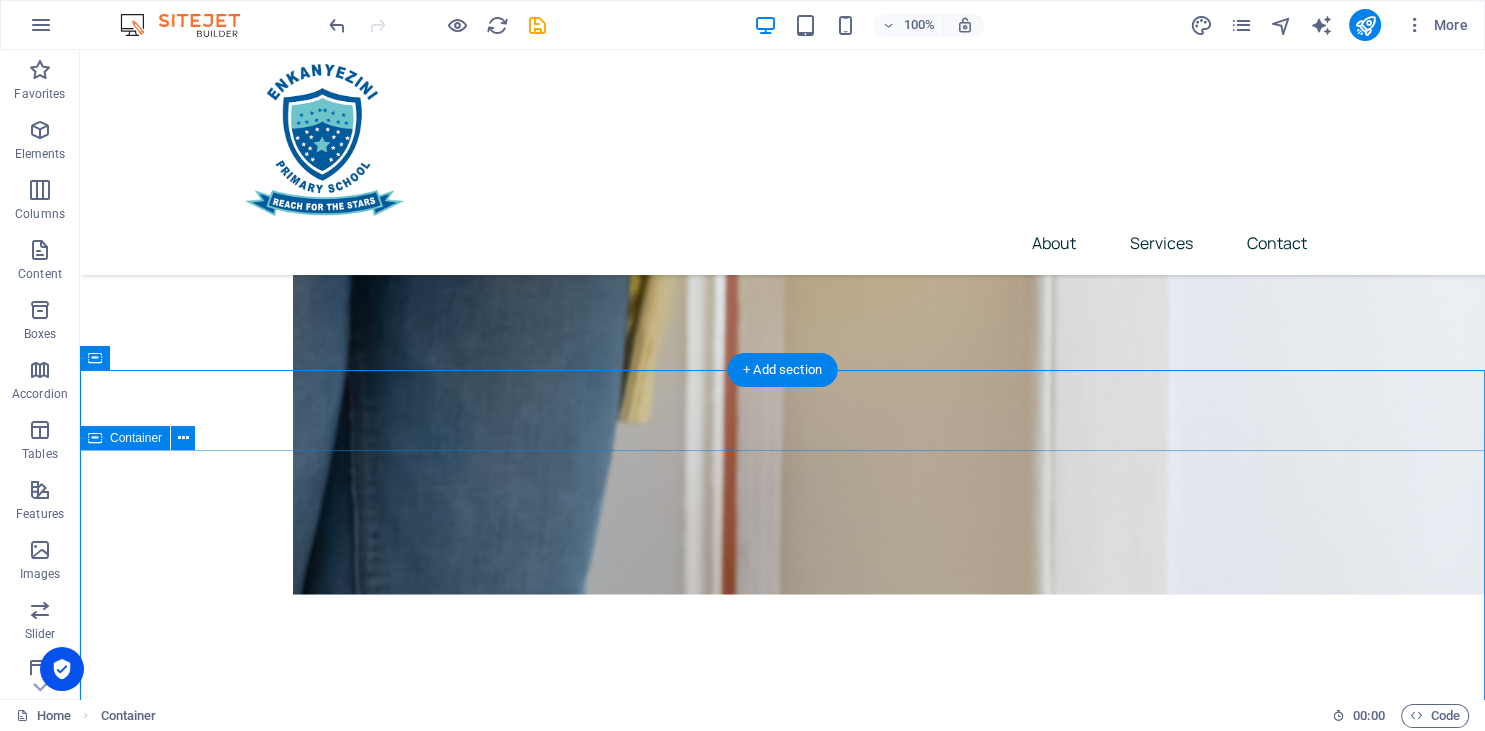 click on "Our mission It is a long established fact that a reader will be distracted by the readable content of a page when looking at its layout. The point of using Lorem Ipsum is that it has a more-or-less normal distribution of letters, as opposed to using 'Content here, content here', making it look like readable English. Drop content here or  Add elements  Paste clipboard" at bounding box center [782, 4947] 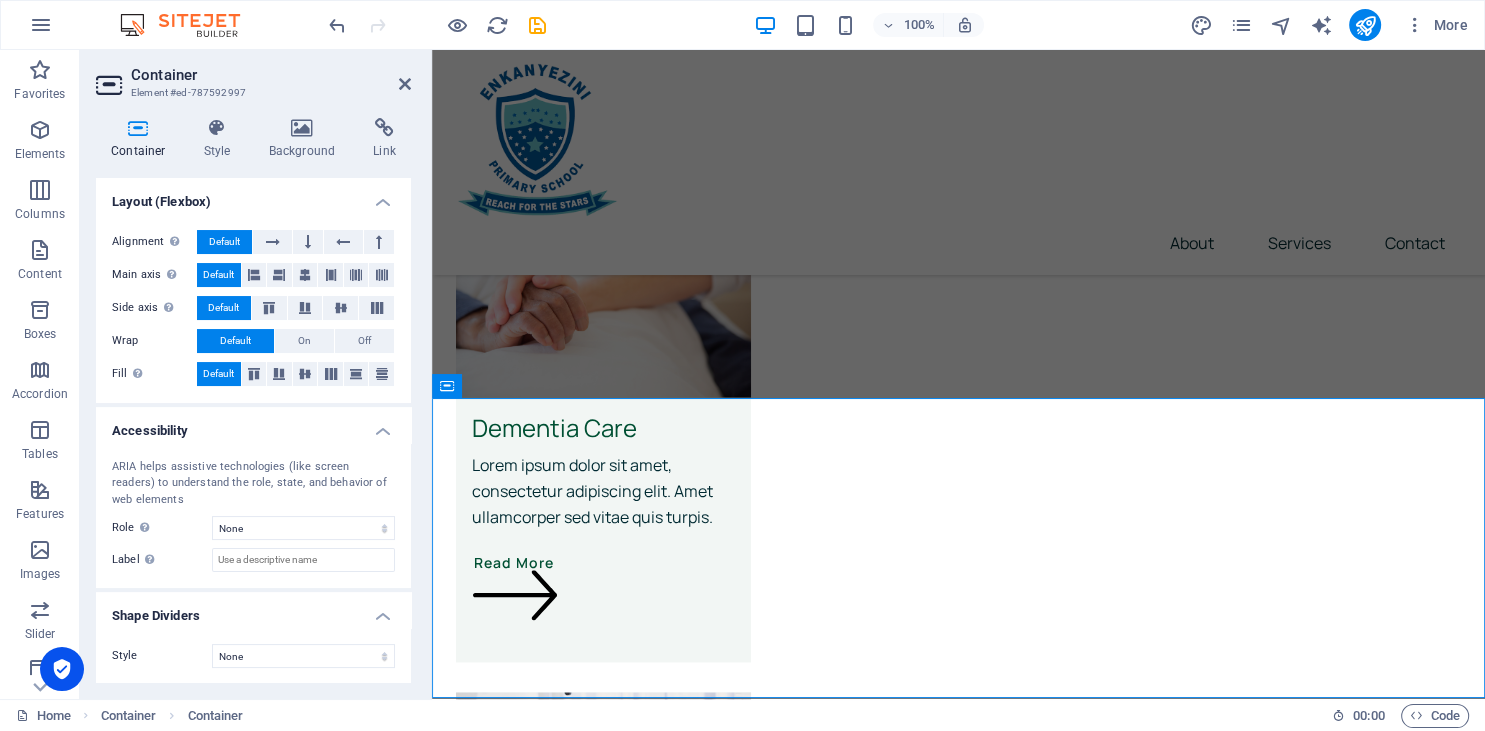 scroll, scrollTop: 0, scrollLeft: 0, axis: both 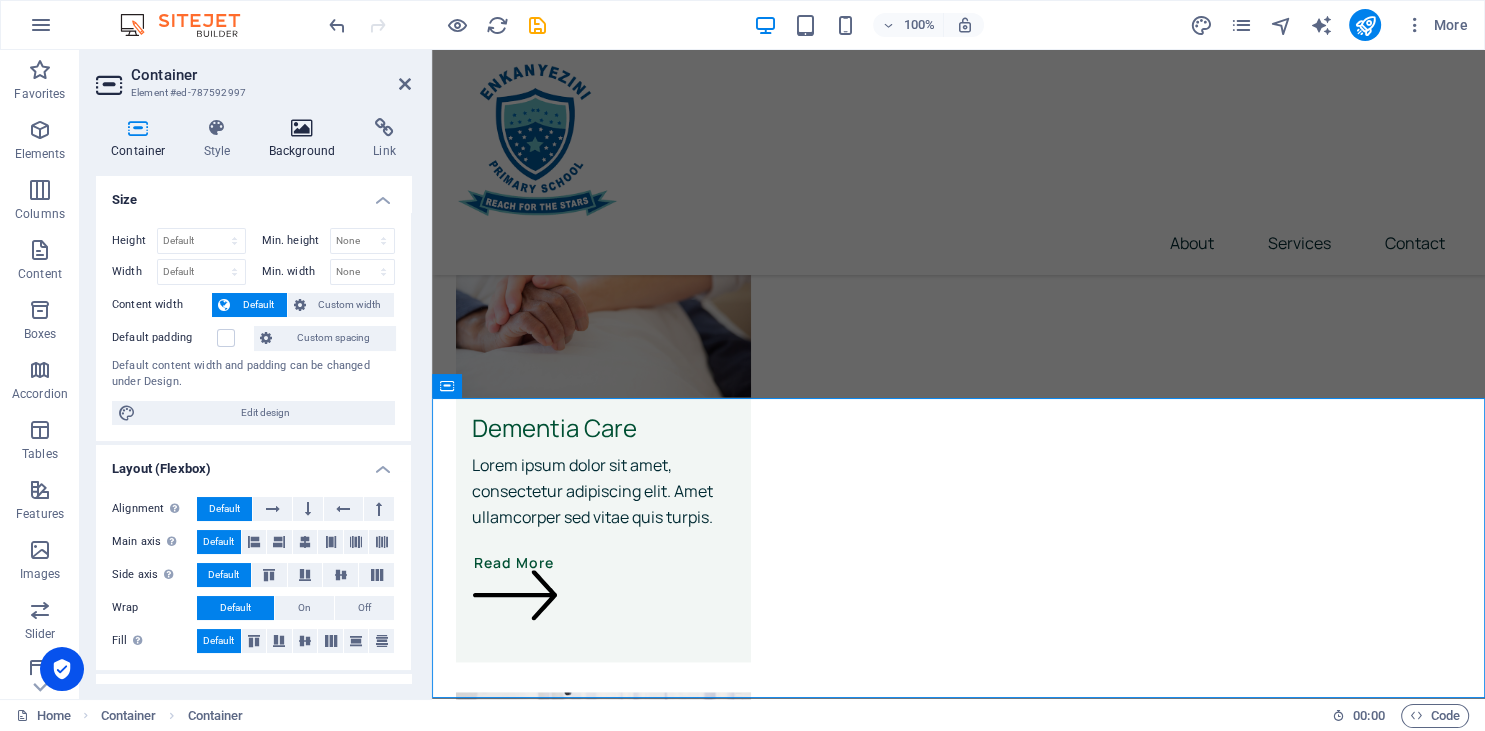 click at bounding box center [302, 128] 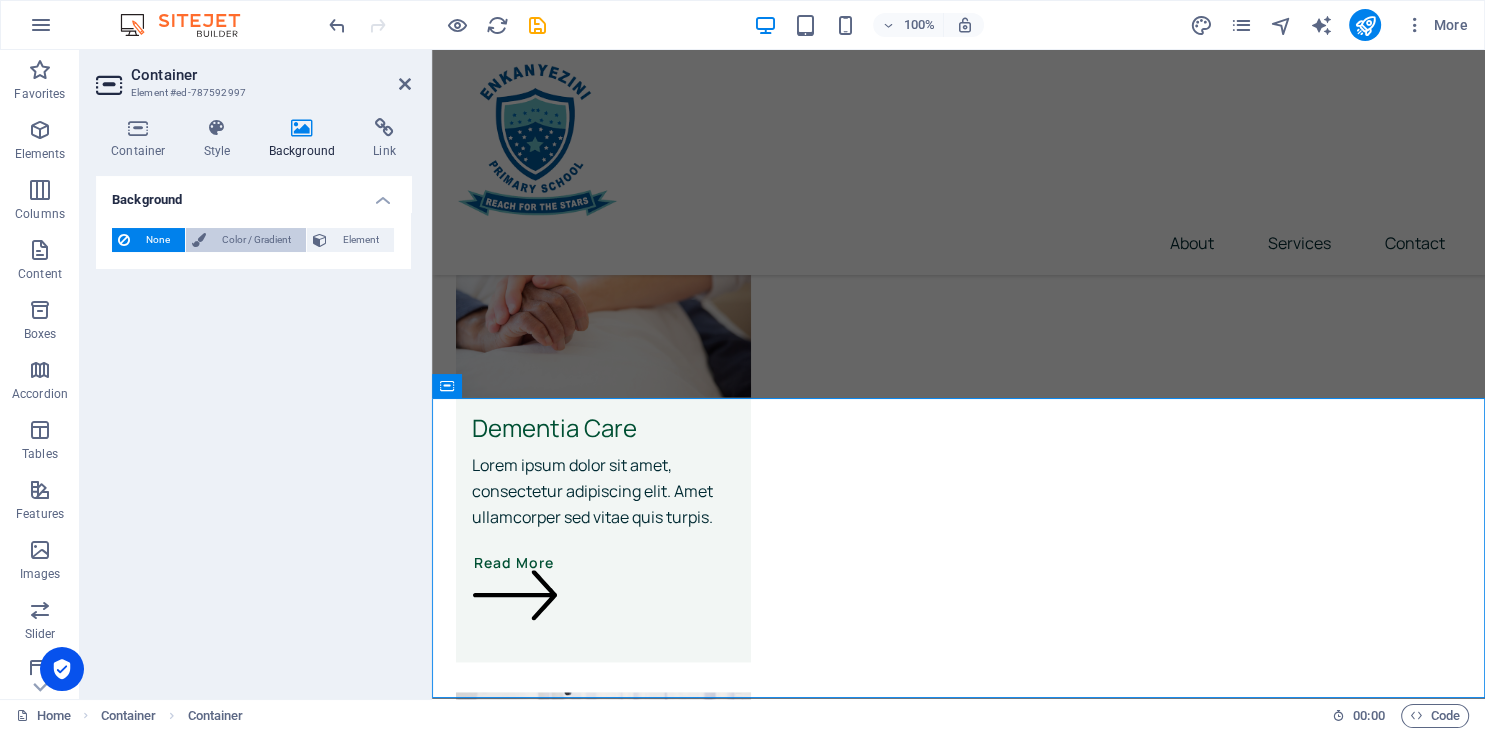 click on "Color / Gradient" at bounding box center (256, 240) 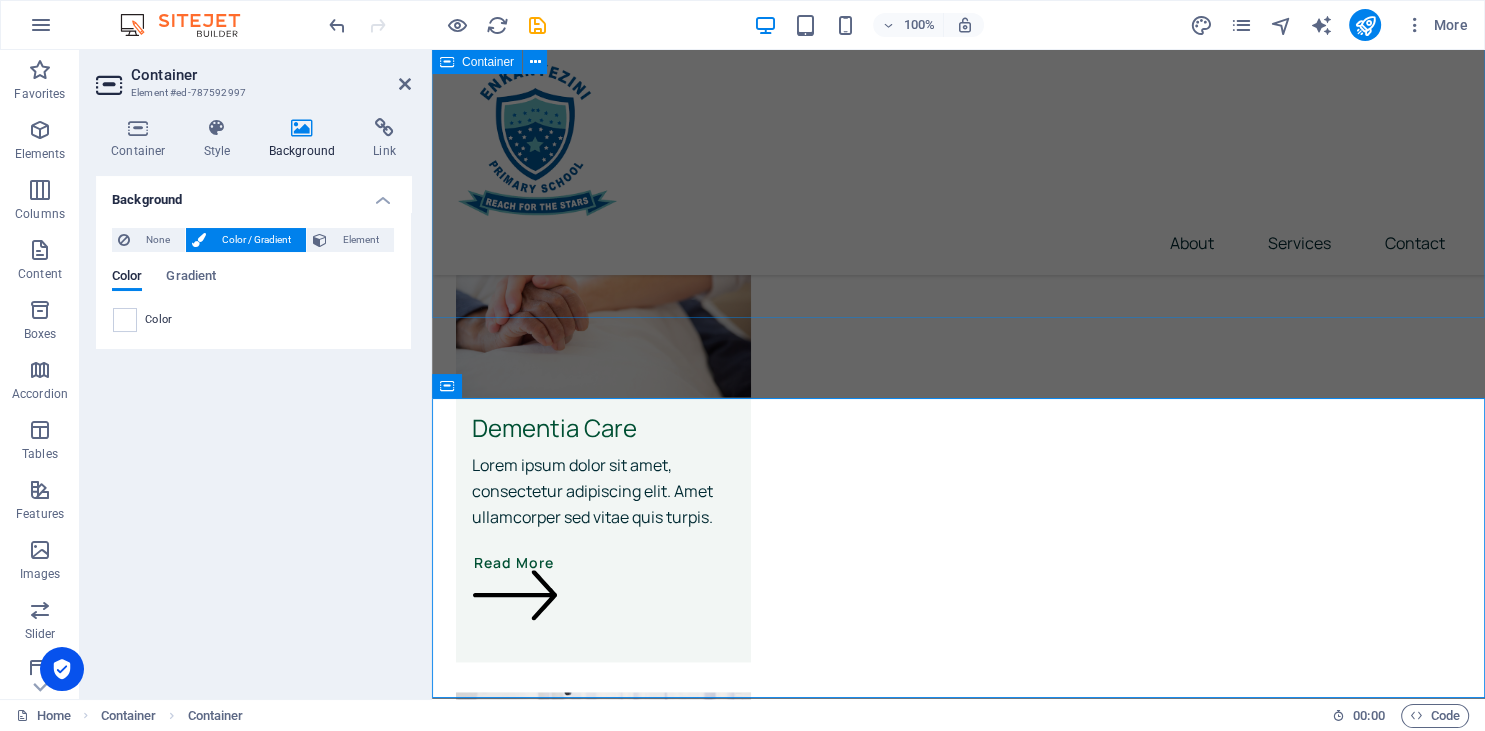 click on "Our services Dementia Care Lorem ipsum dolor sit amet, consectetur adipiscing elit. Amet ullamcorper sed vitae quis turpis. Read More      Palliative Care Lorem ipsum dolor sit amet, consectetur adipiscing elit. Amet ullamcorper sed vitae quis turpis. Read More      Physiotherapy Lorem ipsum dolor sit amet, consectetur adipiscing elit. Amet ullamcorper sed vitae quis turpis. Read More      Learn More Dementia Care Lorem ipsum dolor sit amet, consectetur adipiscing elit. Consectetur auctor id viverra nunc, ultrices convallis sit ultrices. [PERSON_NAME] sollicitudin consequat, at purus lobortis laoreet eu. Lorem ipsum dolor sit amet, consectetur adipiscing elit. Consectetur auctor id viverra nunc, ultrices convallis sit ultrices. Palliative Care Physiotherapy" at bounding box center [958, 1938] 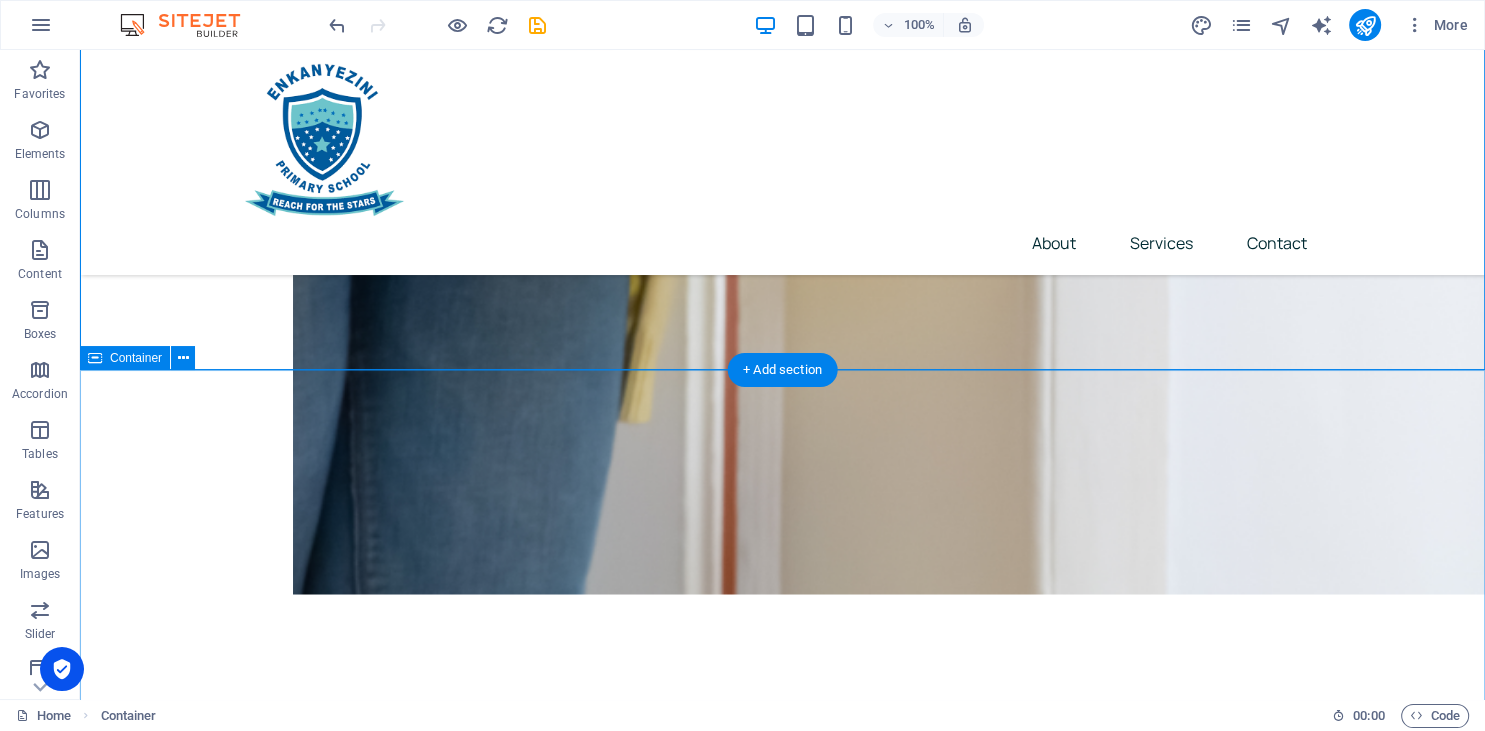 click on "Our mission It is a long established fact that a reader will be distracted by the readable content of a page when looking at its layout. The point of using Lorem Ipsum is that it has a more-or-less normal distribution of letters, as opposed to using 'Content here, content here', making it look like readable English. Drop content here or  Add elements  Paste clipboard" at bounding box center (782, 4947) 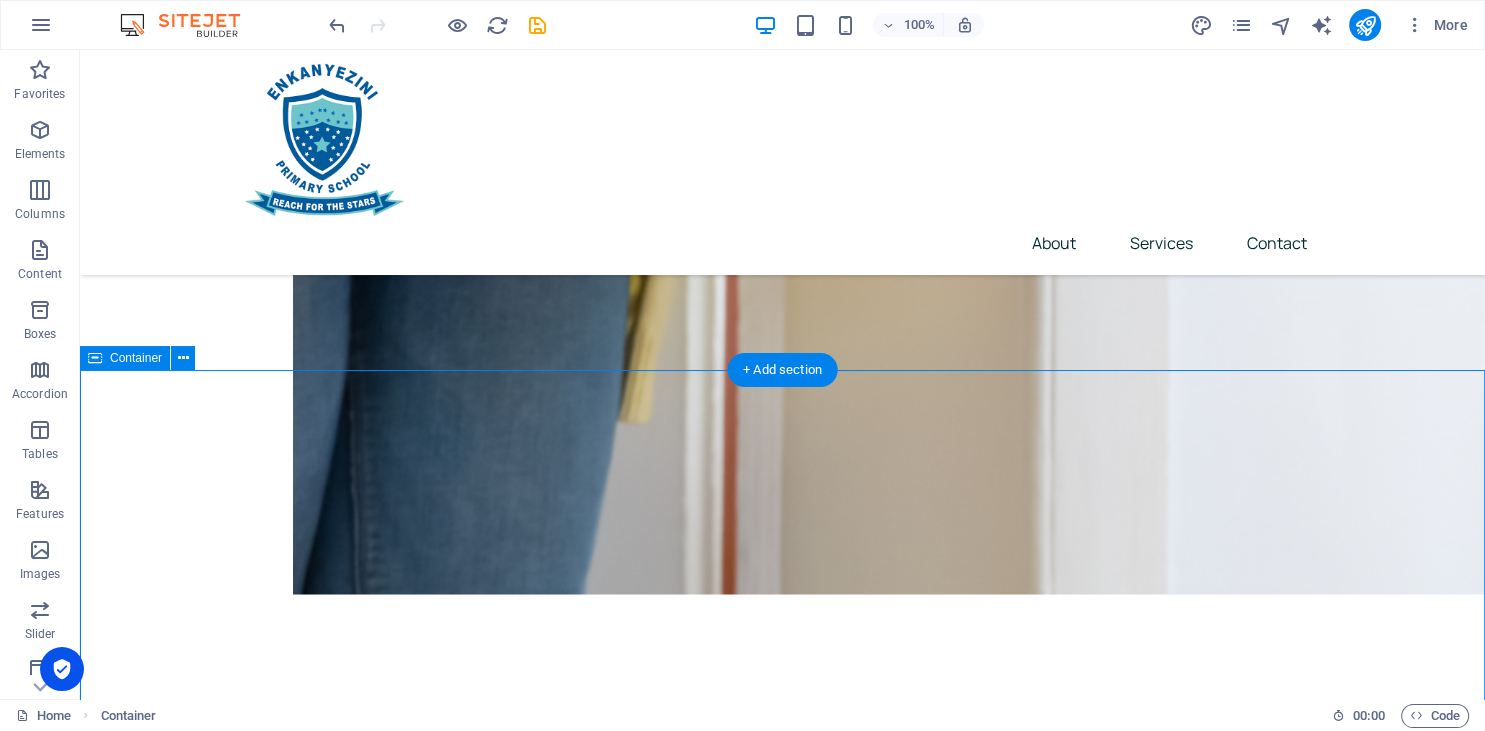 click on "Our mission It is a long established fact that a reader will be distracted by the readable content of a page when looking at its layout. The point of using Lorem Ipsum is that it has a more-or-less normal distribution of letters, as opposed to using 'Content here, content here', making it look like readable English. Drop content here or  Add elements  Paste clipboard" at bounding box center (782, 4947) 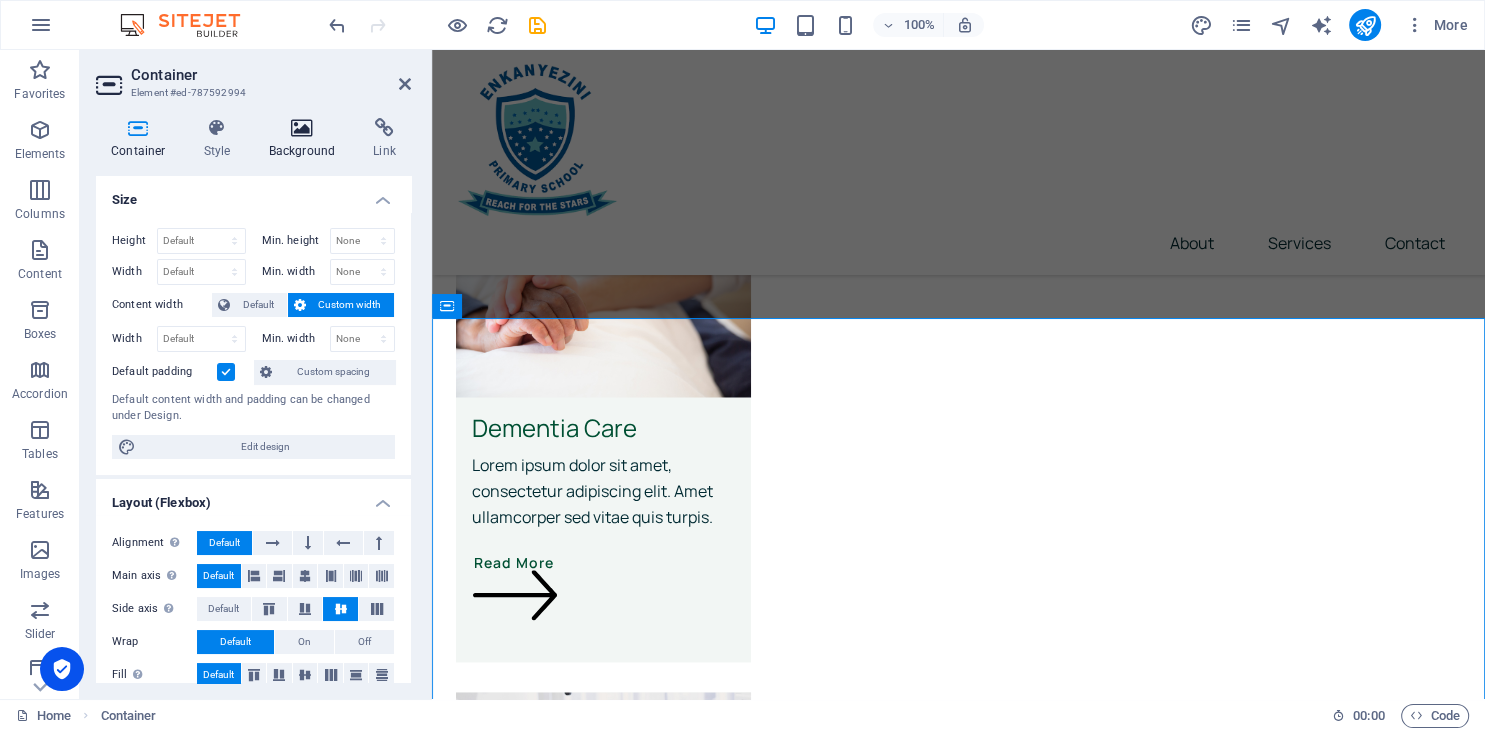 click at bounding box center [302, 128] 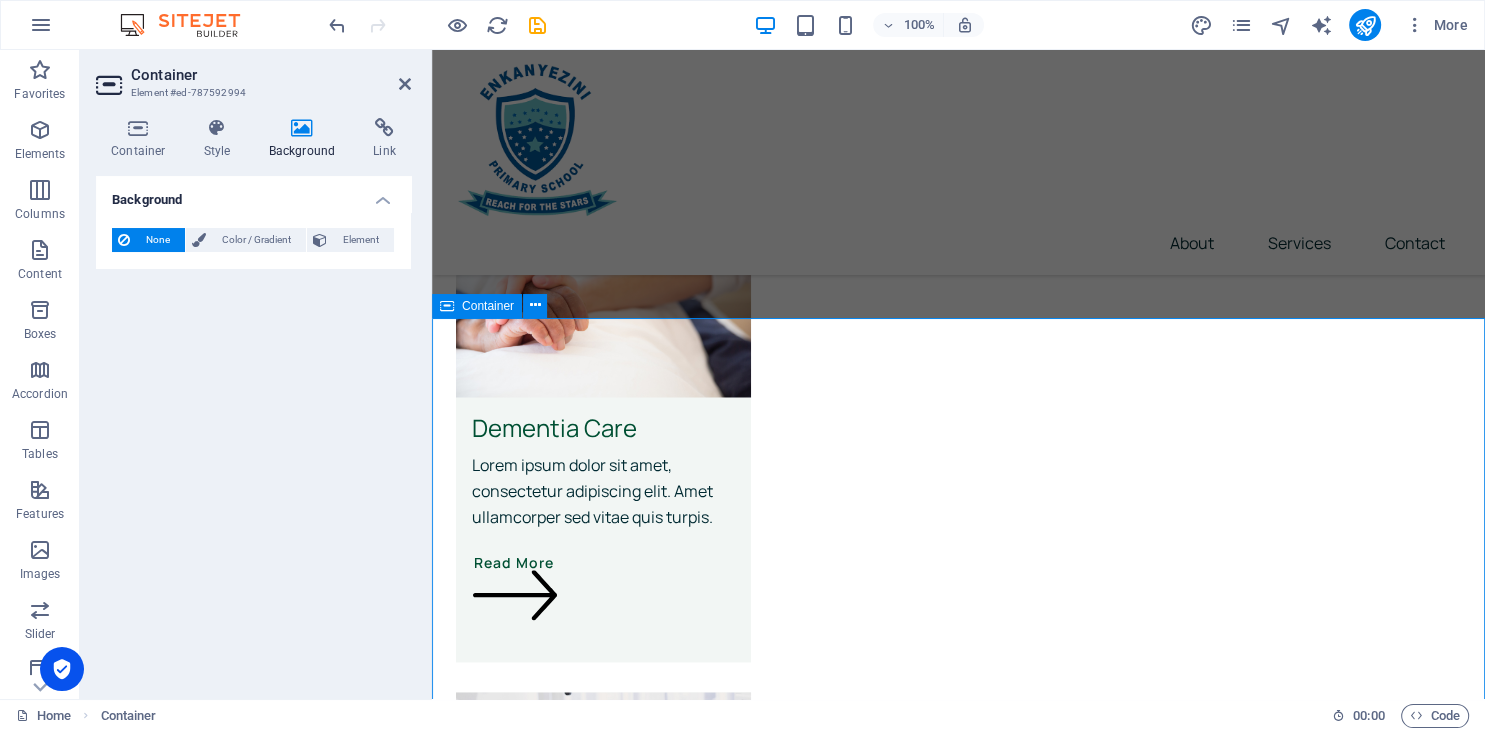 click on "Our mission It is a long established fact that a reader will be distracted by the readable content of a page when looking at its layout. The point of using Lorem Ipsum is that it has a more-or-less normal distribution of letters, as opposed to using 'Content here, content here', making it look like readable English. Drop content here or  Add elements  Paste clipboard" at bounding box center (958, 4227) 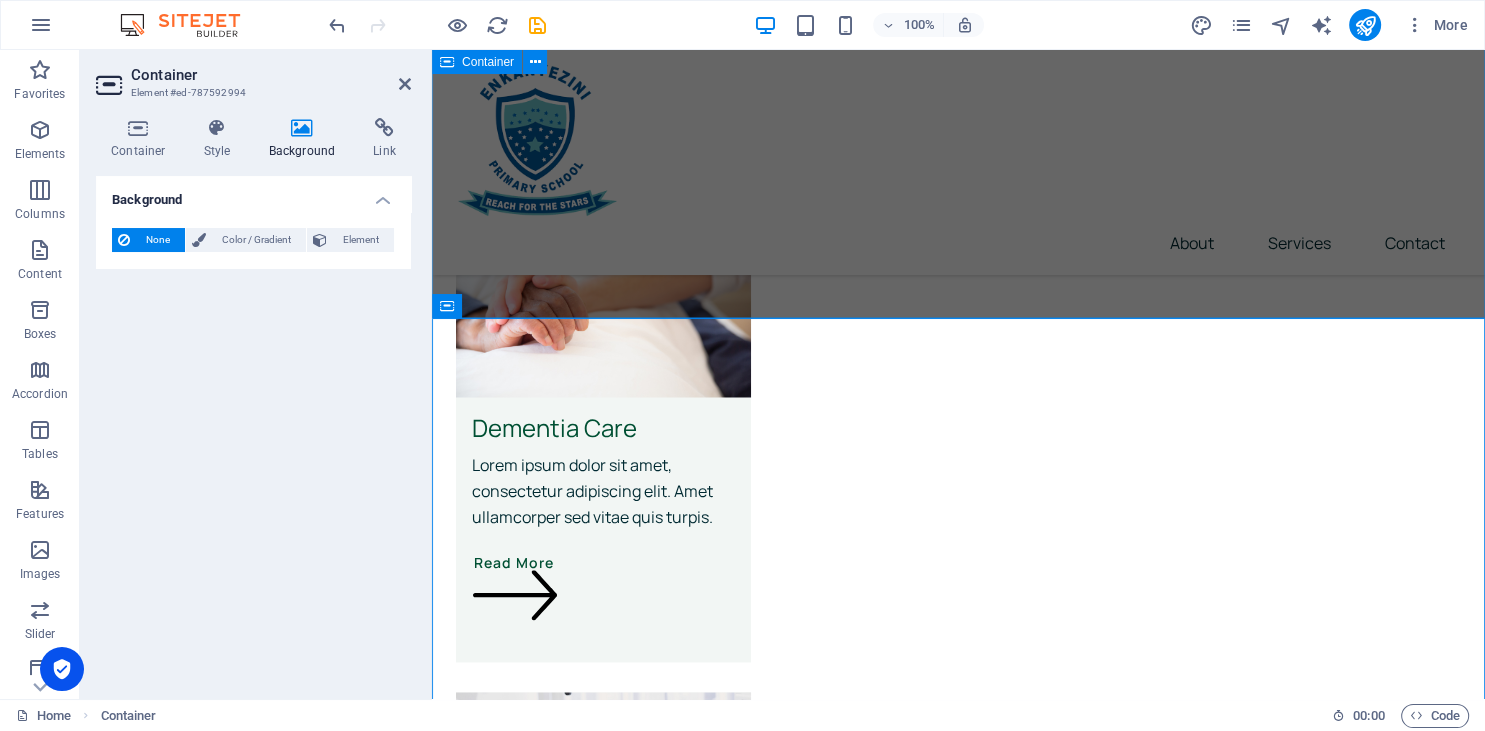 click on "Our services Dementia Care Lorem ipsum dolor sit amet, consectetur adipiscing elit. Amet ullamcorper sed vitae quis turpis. Read More      Palliative Care Lorem ipsum dolor sit amet, consectetur adipiscing elit. Amet ullamcorper sed vitae quis turpis. Read More      Physiotherapy Lorem ipsum dolor sit amet, consectetur adipiscing elit. Amet ullamcorper sed vitae quis turpis. Read More      Learn More Dementia Care Lorem ipsum dolor sit amet, consectetur adipiscing elit. Consectetur auctor id viverra nunc, ultrices convallis sit ultrices. [PERSON_NAME] sollicitudin consequat, at purus lobortis laoreet eu. Lorem ipsum dolor sit amet, consectetur adipiscing elit. Consectetur auctor id viverra nunc, ultrices convallis sit ultrices. Palliative Care Physiotherapy" at bounding box center [958, 1938] 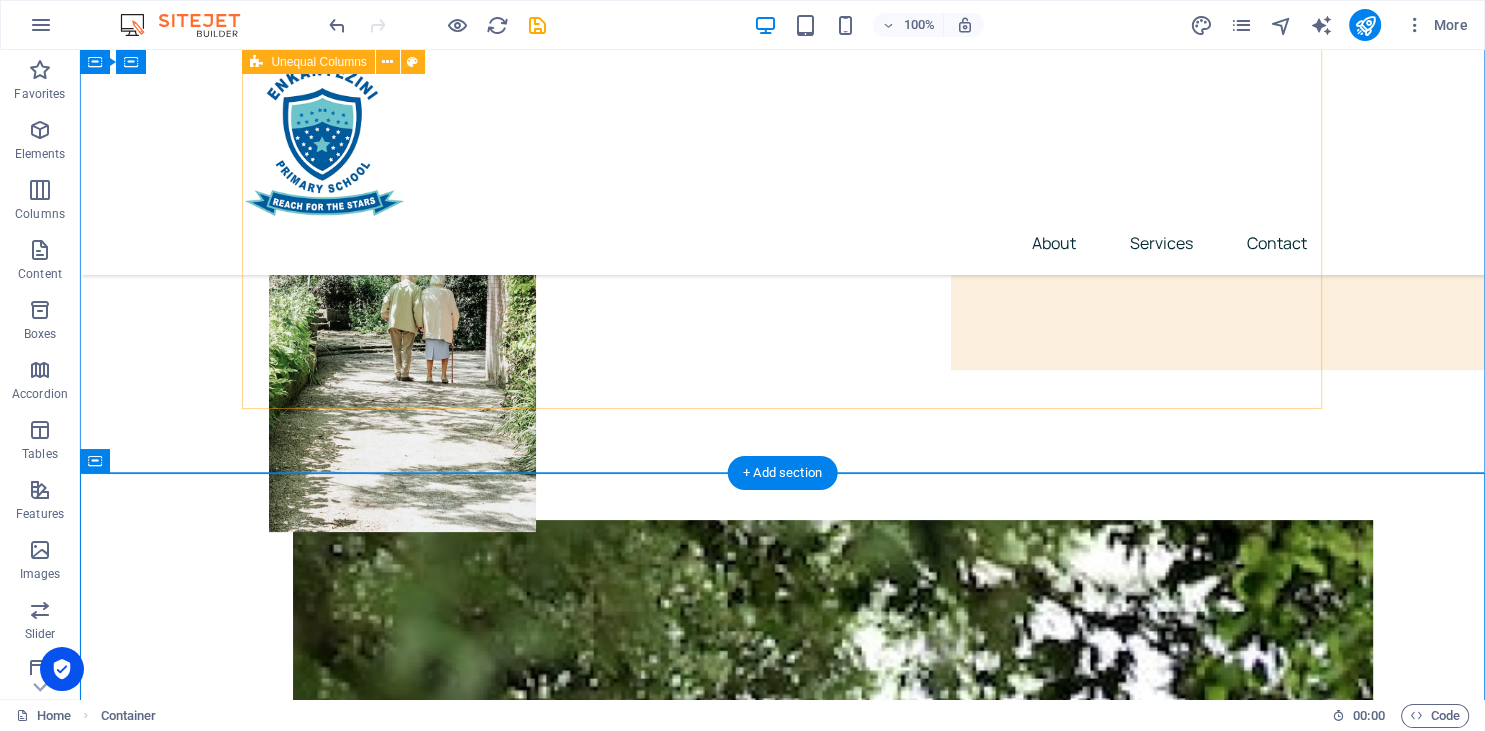 scroll, scrollTop: 0, scrollLeft: 0, axis: both 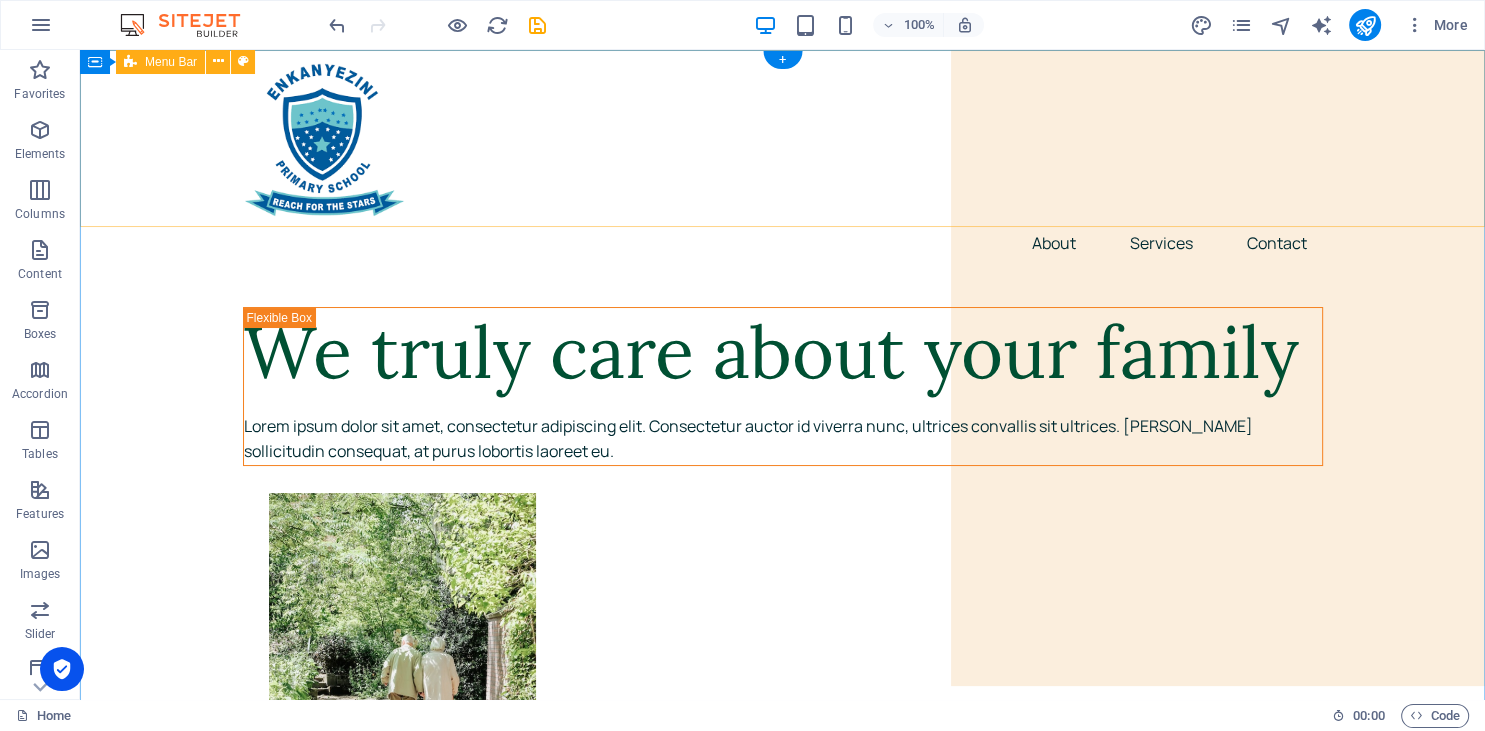 click on "About Services Contact" at bounding box center [782, 162] 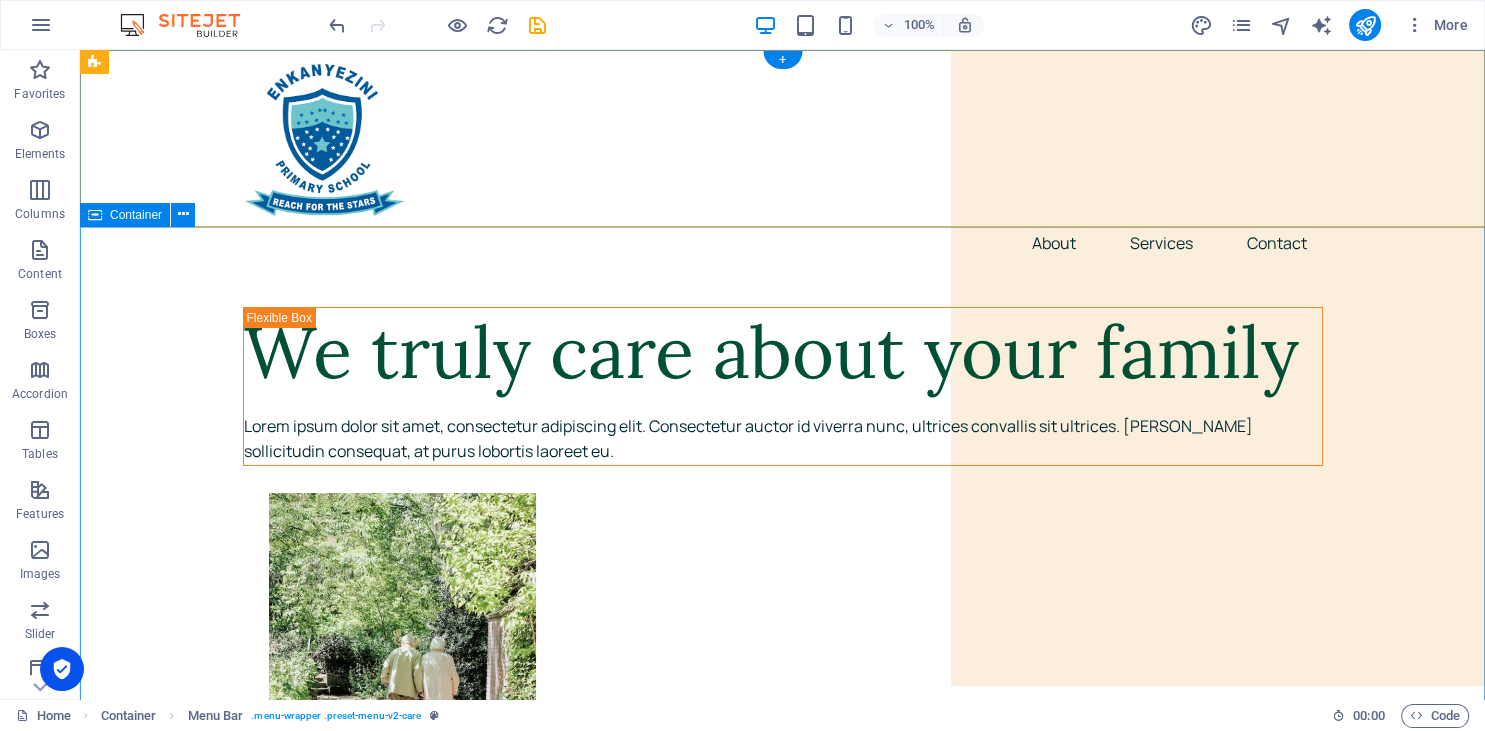 click on "We truly care about your family Lorem ipsum dolor sit amet, consectetur adipiscing elit. Consectetur auctor id viverra nunc, ultrices convallis sit ultrices. [PERSON_NAME] sollicitudin consequat, at purus lobortis laoreet eu." at bounding box center (782, 2115) 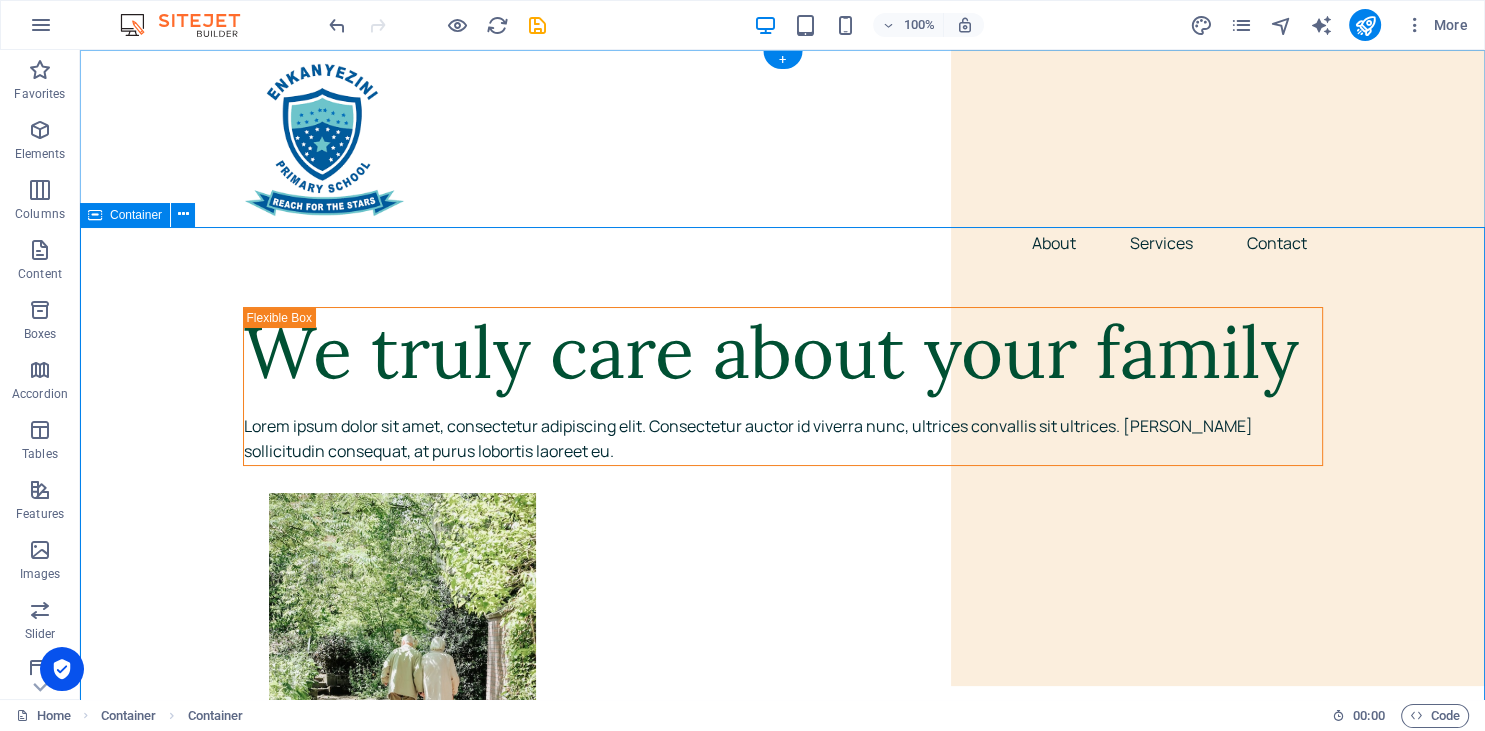 click on "We truly care about your family Lorem ipsum dolor sit amet, consectetur adipiscing elit. Consectetur auctor id viverra nunc, ultrices convallis sit ultrices. [PERSON_NAME] sollicitudin consequat, at purus lobortis laoreet eu." at bounding box center (782, 2115) 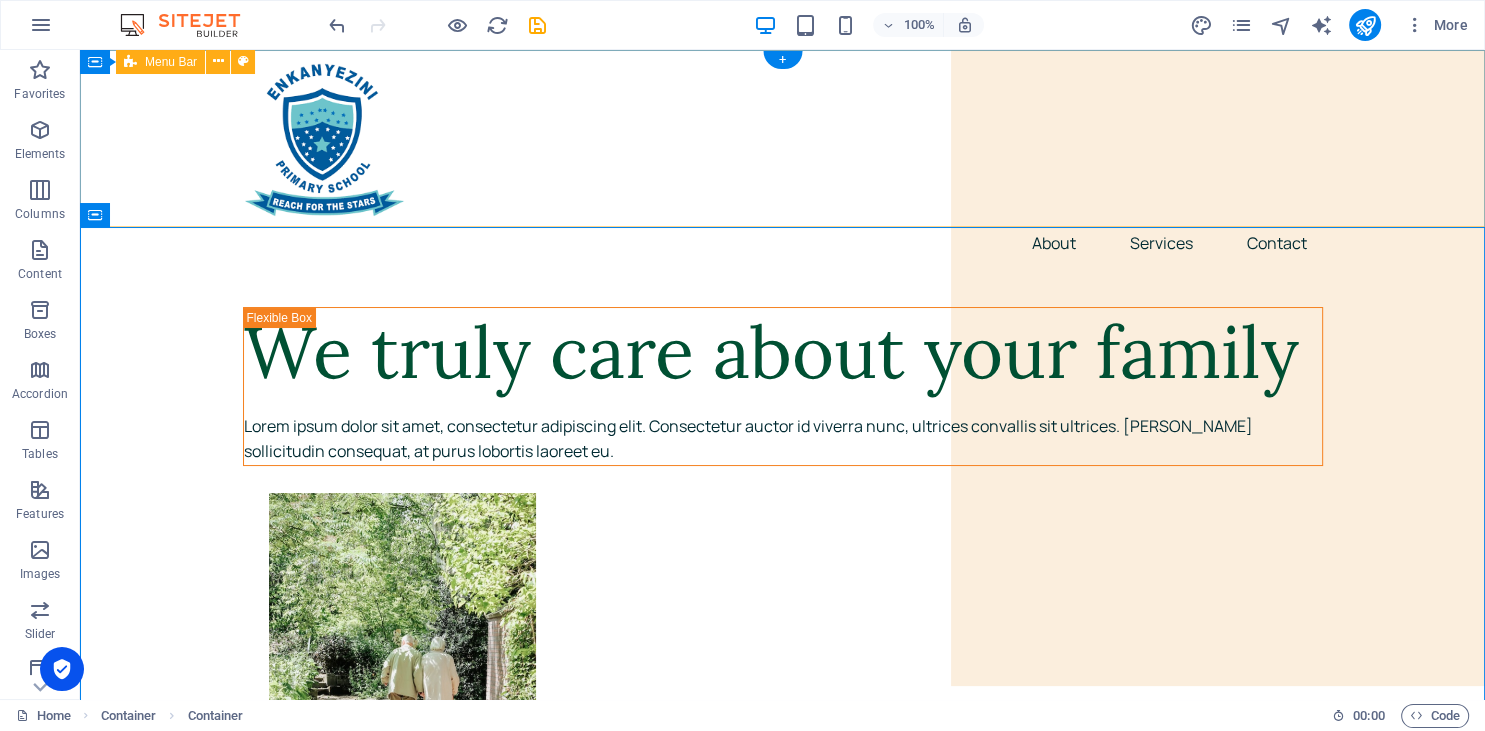 click on "About Services Contact" at bounding box center [782, 162] 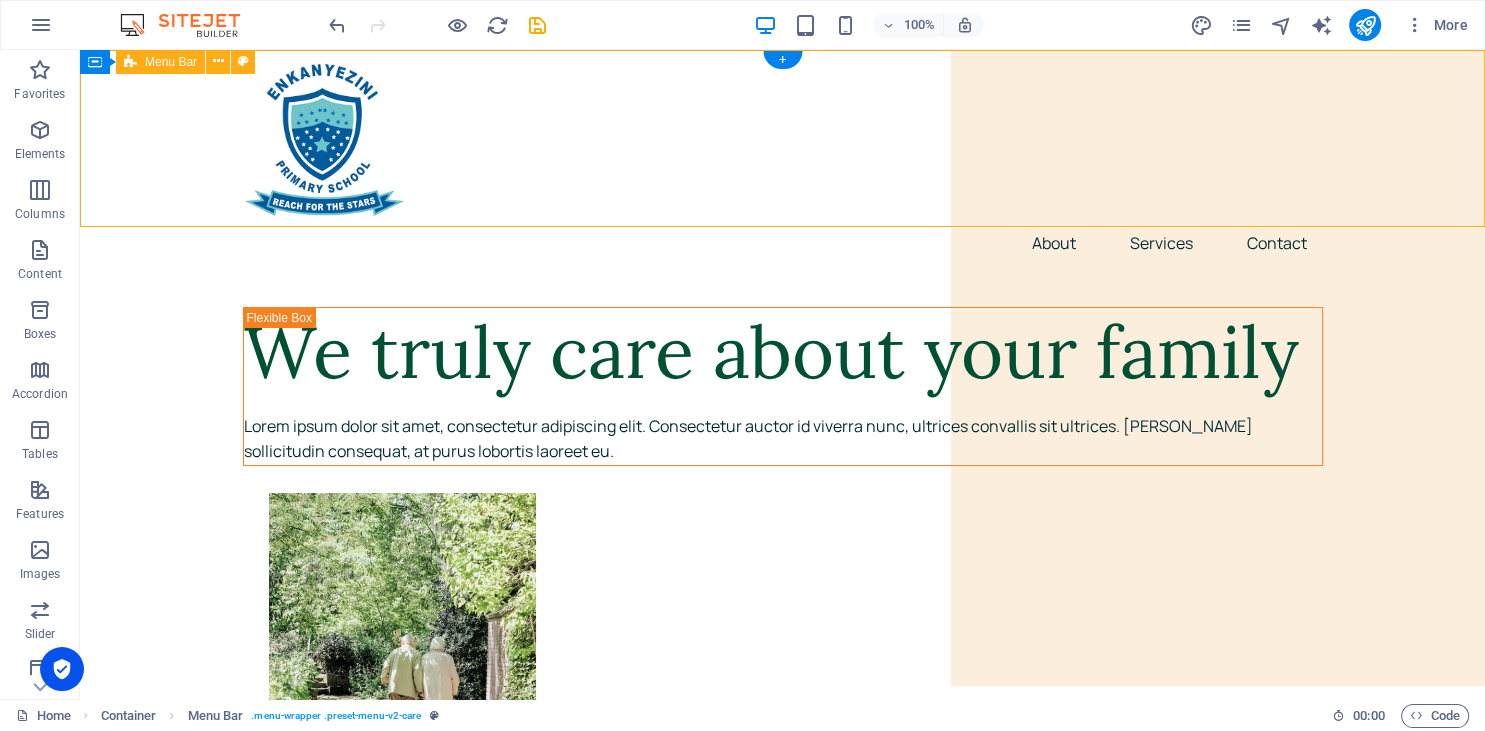 click on "About Services Contact" at bounding box center [782, 162] 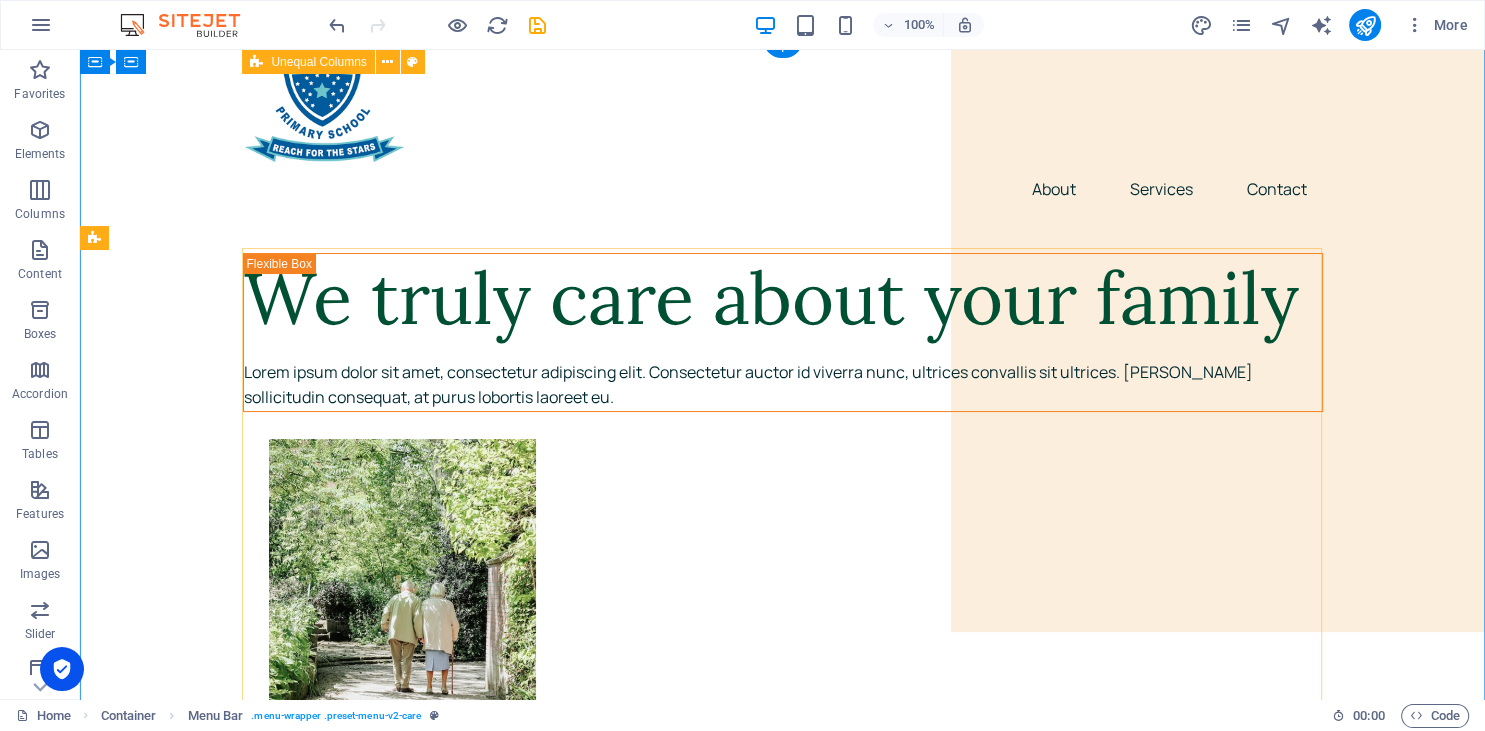 scroll, scrollTop: 0, scrollLeft: 0, axis: both 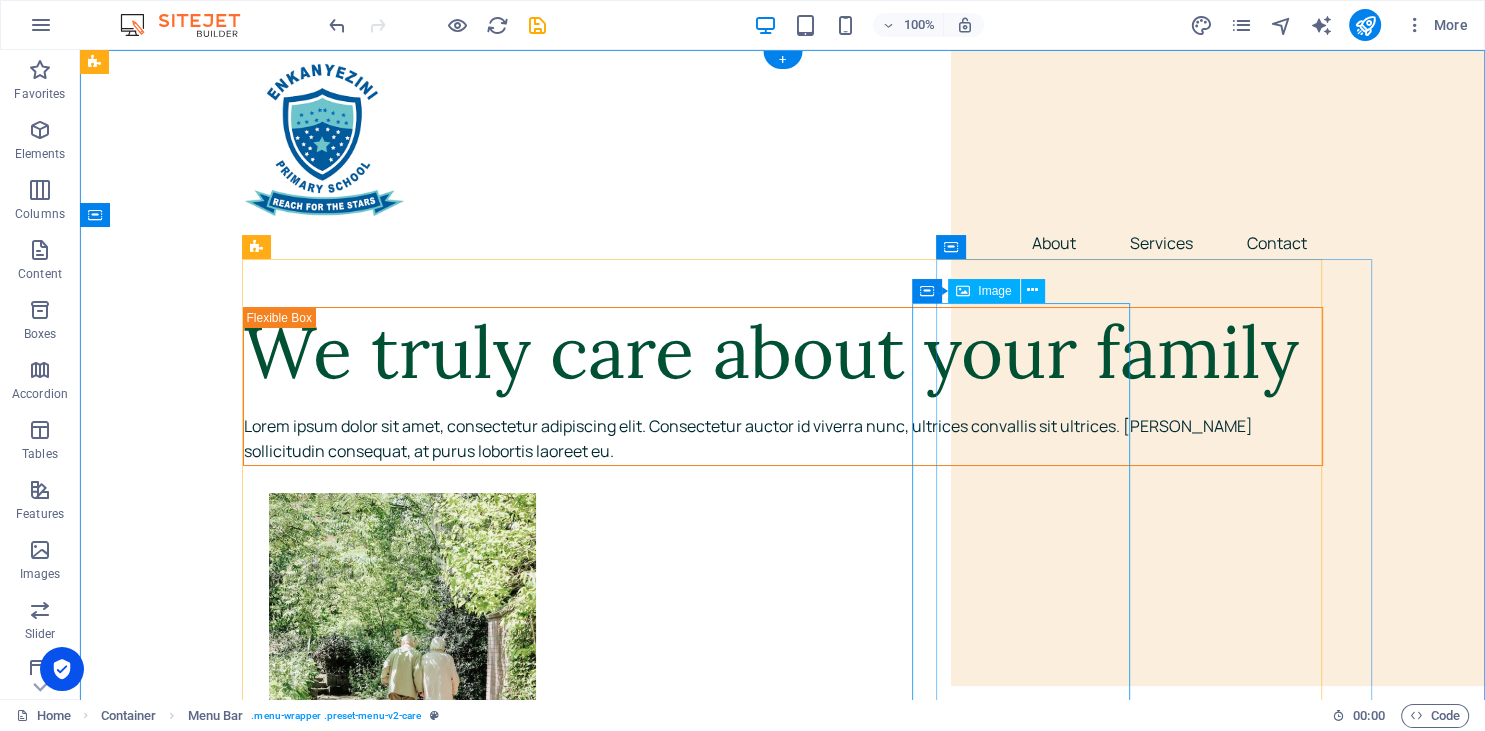 click at bounding box center (809, 695) 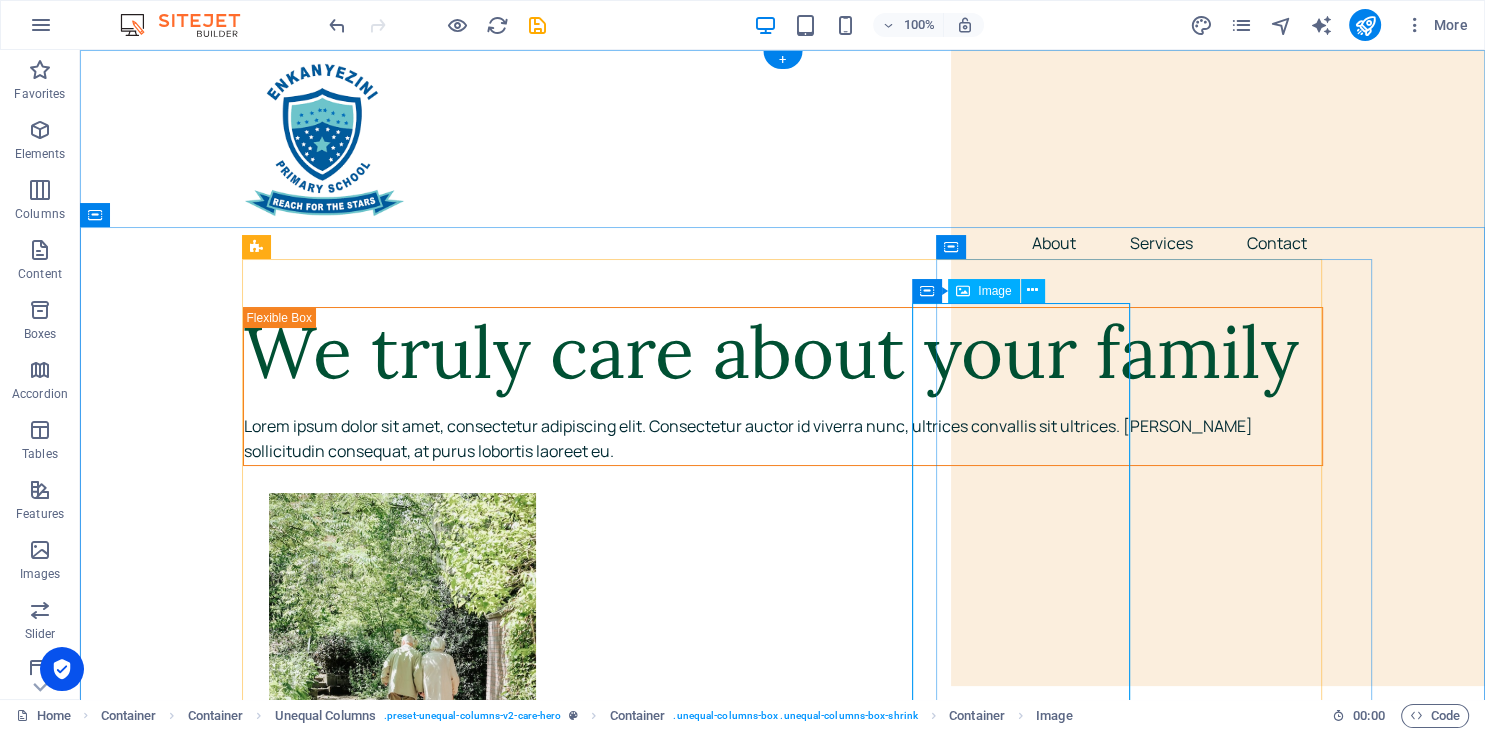 click at bounding box center [809, 695] 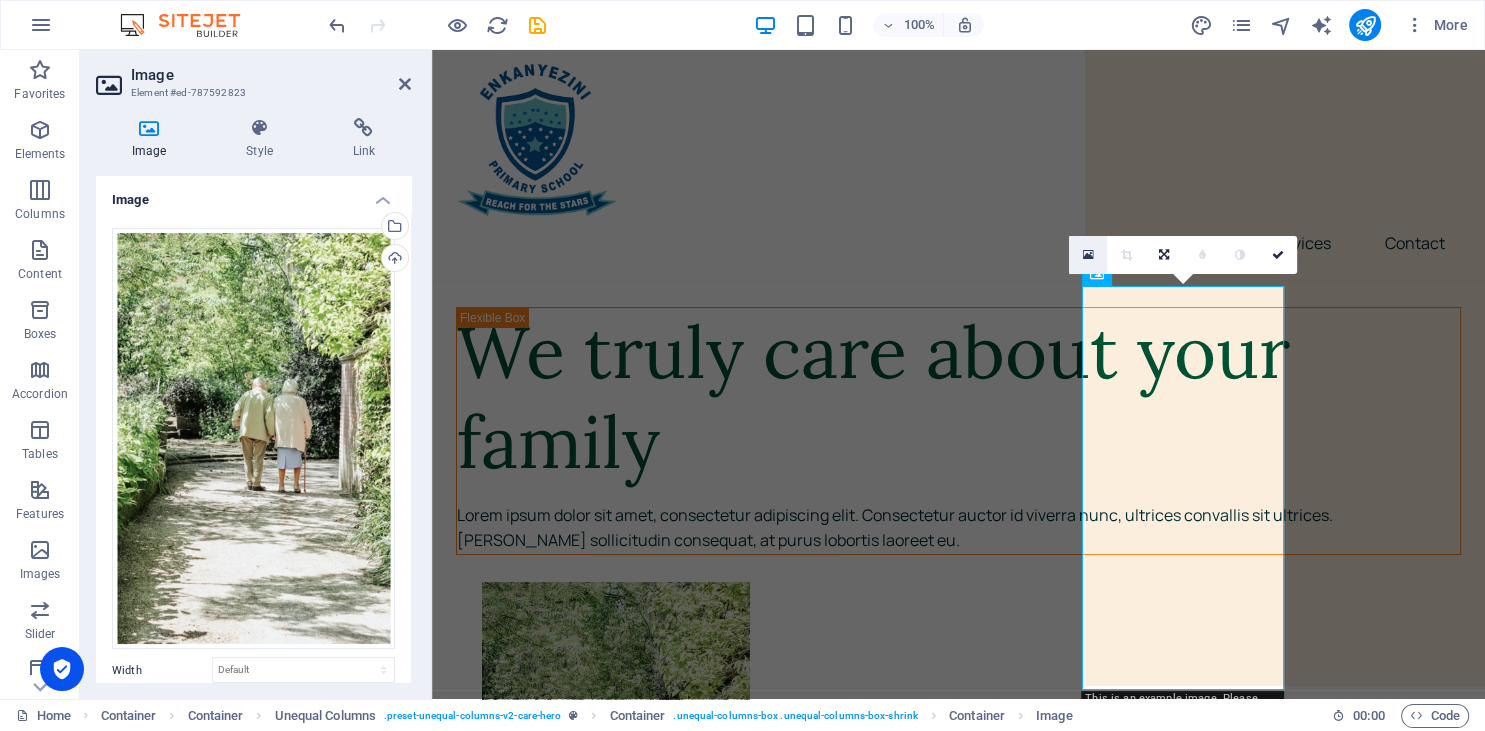 click at bounding box center (1088, 255) 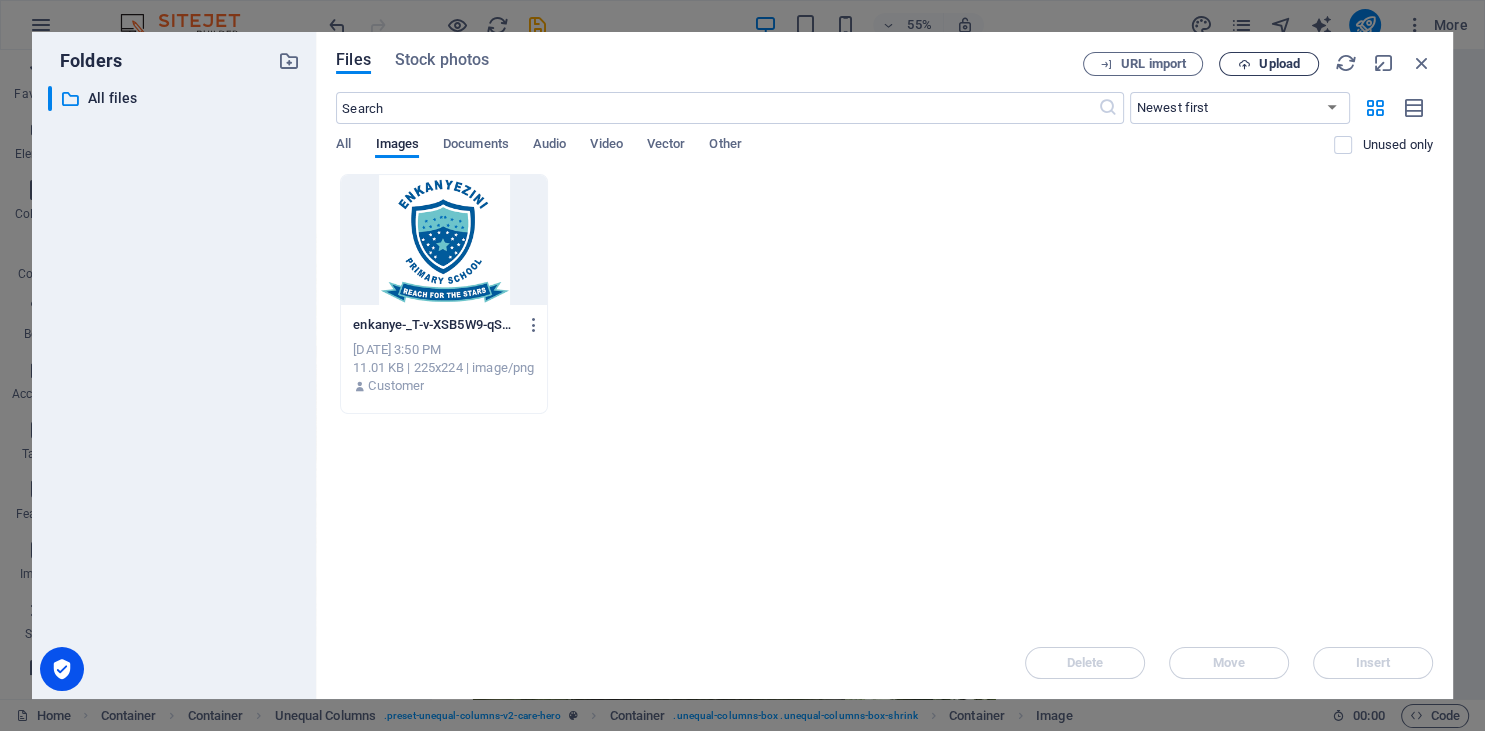 click on "Upload" at bounding box center [1279, 64] 